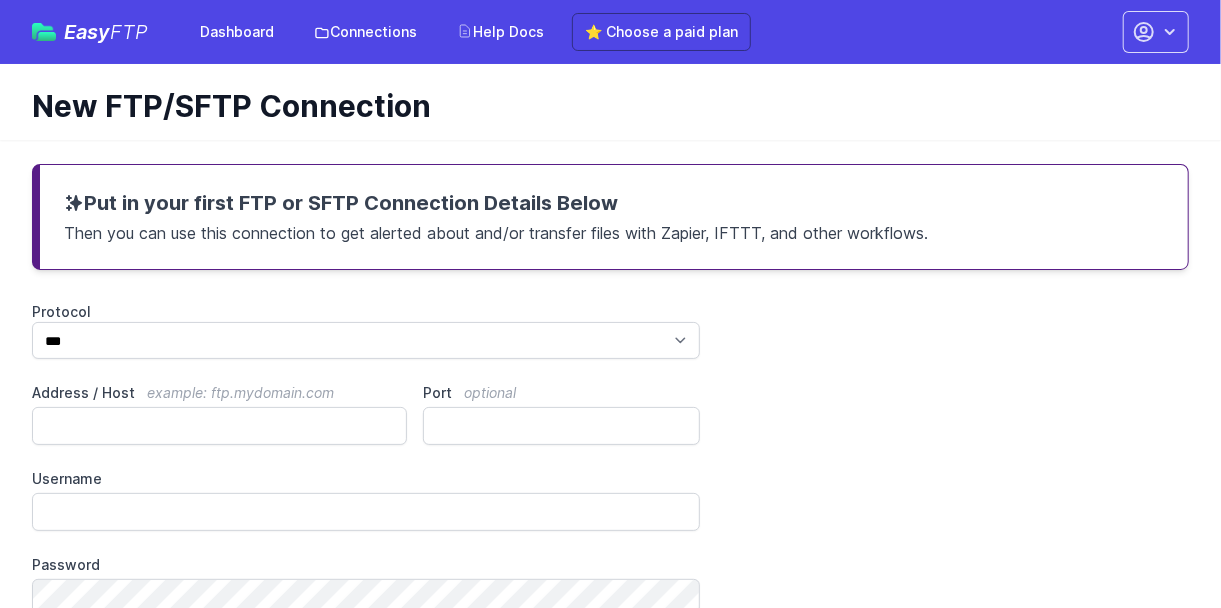 scroll, scrollTop: 200, scrollLeft: 0, axis: vertical 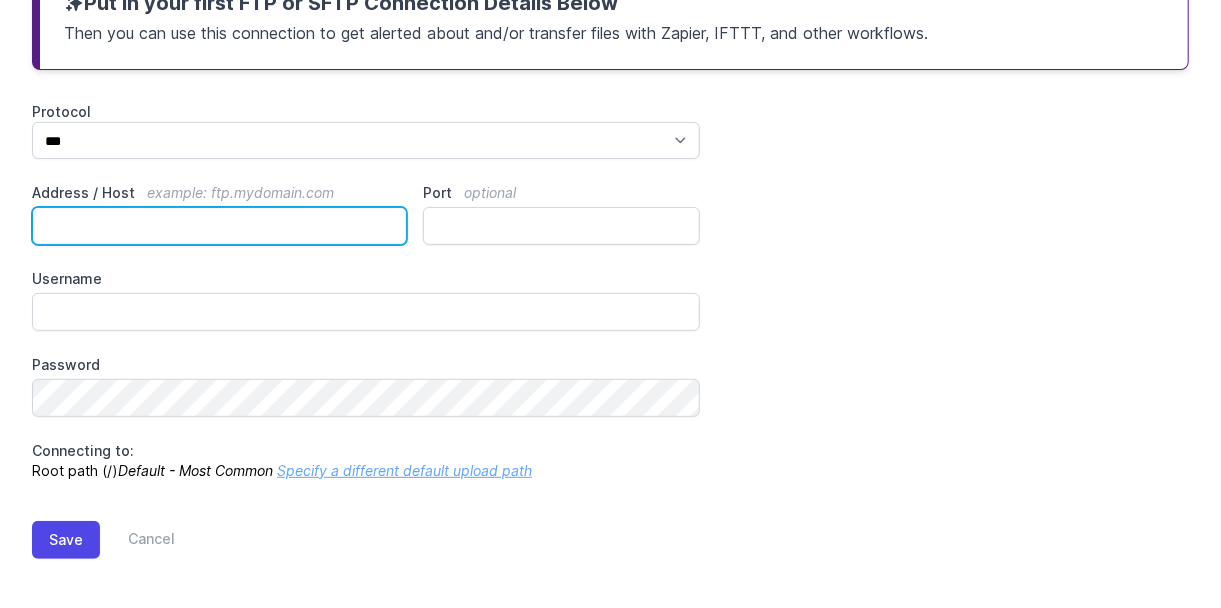 click on "Address / Host  example: ftp.mydomain.com" at bounding box center (219, 226) 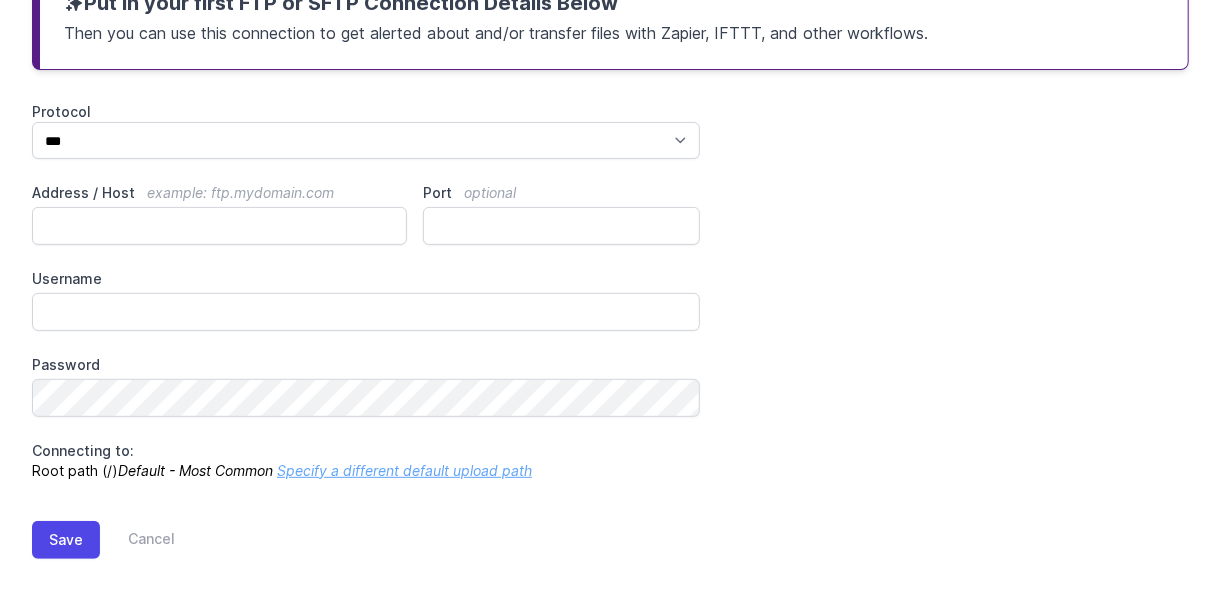 click on "Protocol" at bounding box center [366, 112] 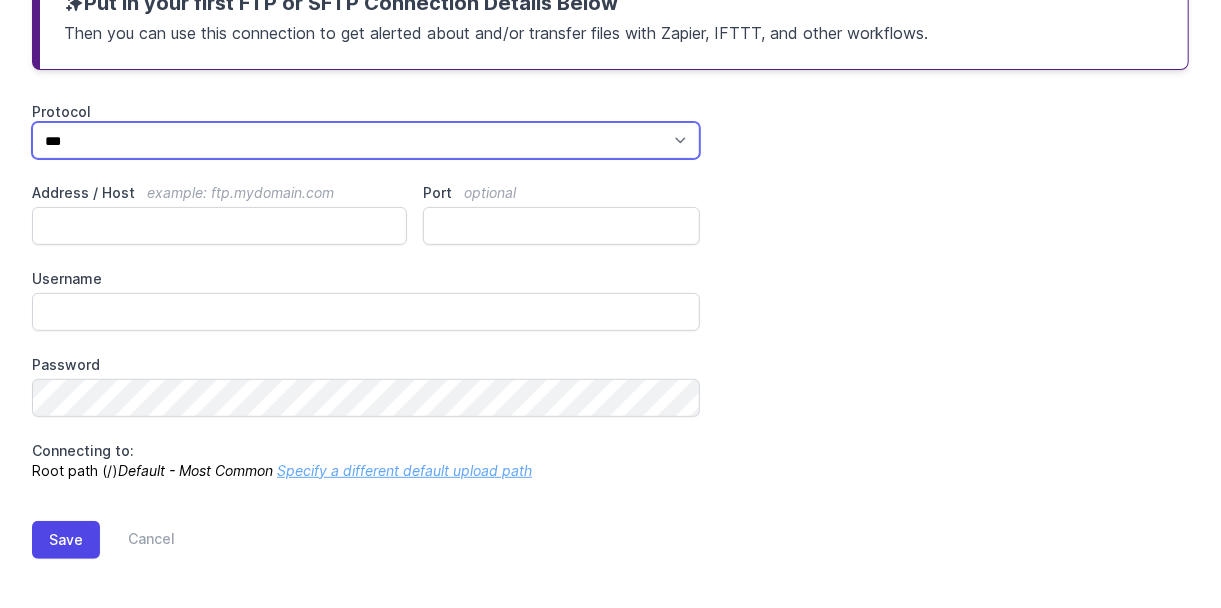 click on "***
****
****" at bounding box center [366, 140] 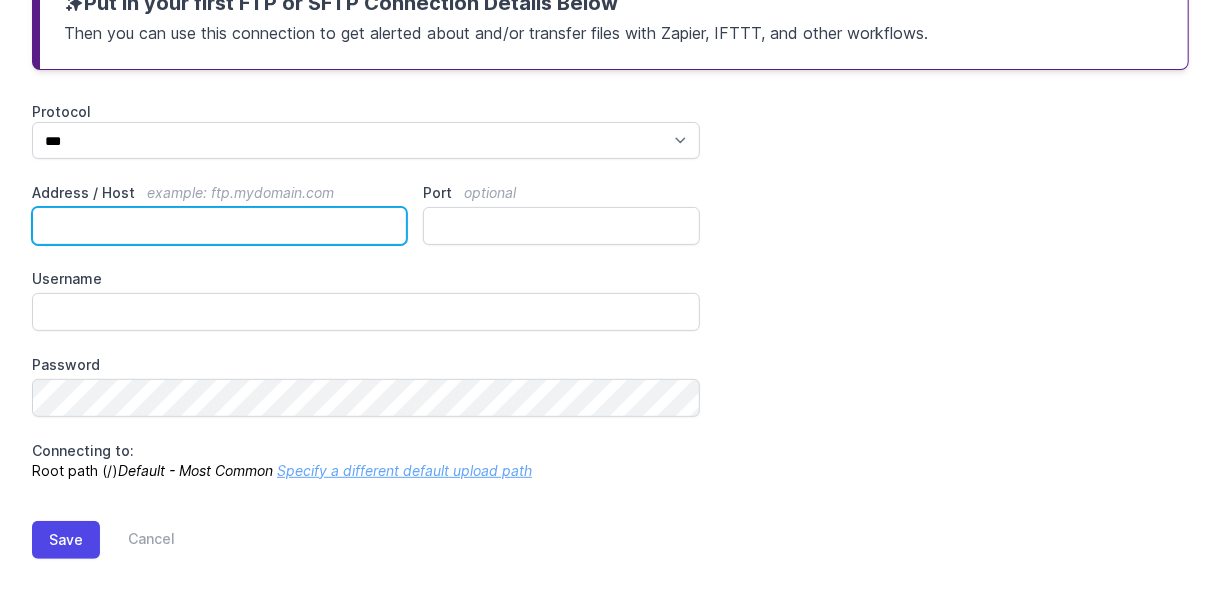click on "Address / Host  example: ftp.mydomain.com" at bounding box center [219, 226] 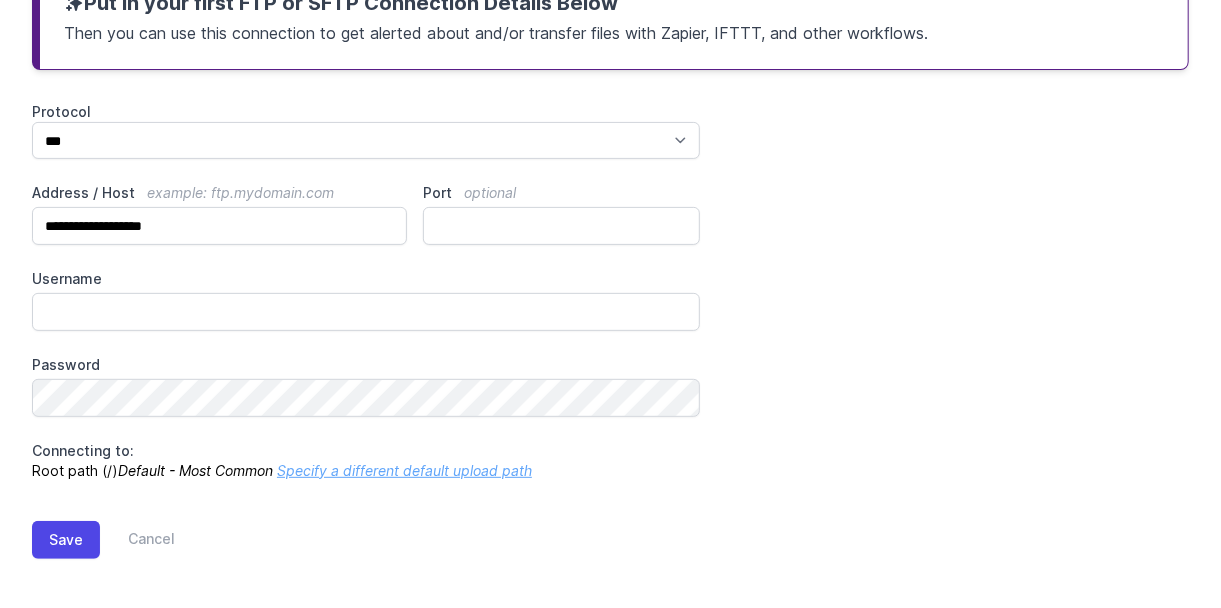 scroll, scrollTop: 200, scrollLeft: 0, axis: vertical 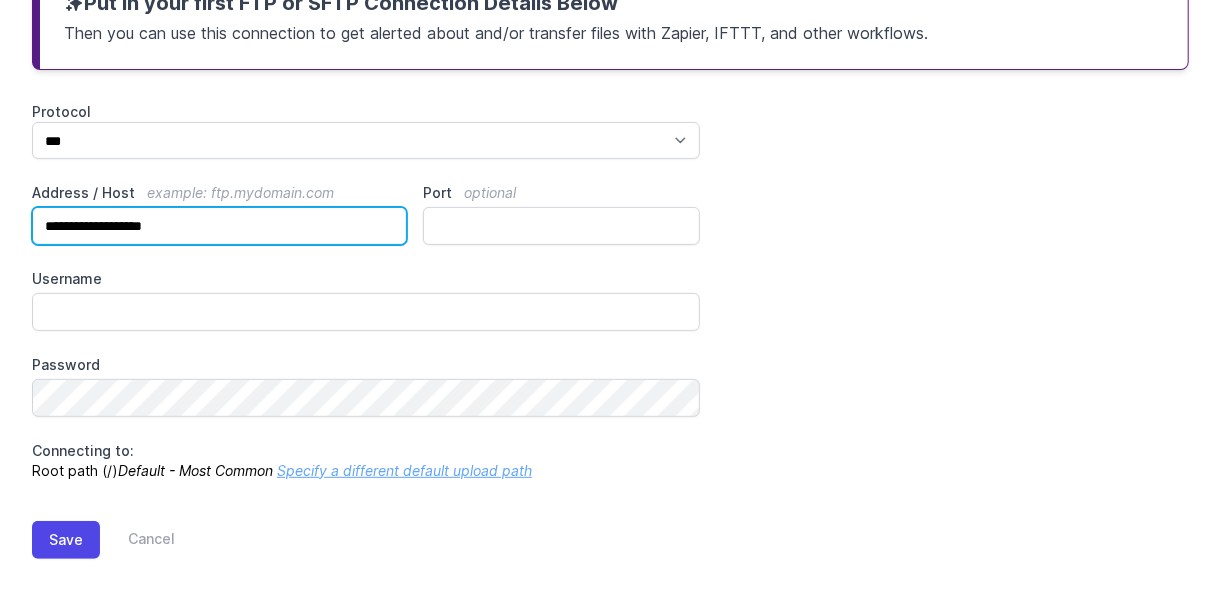 paste 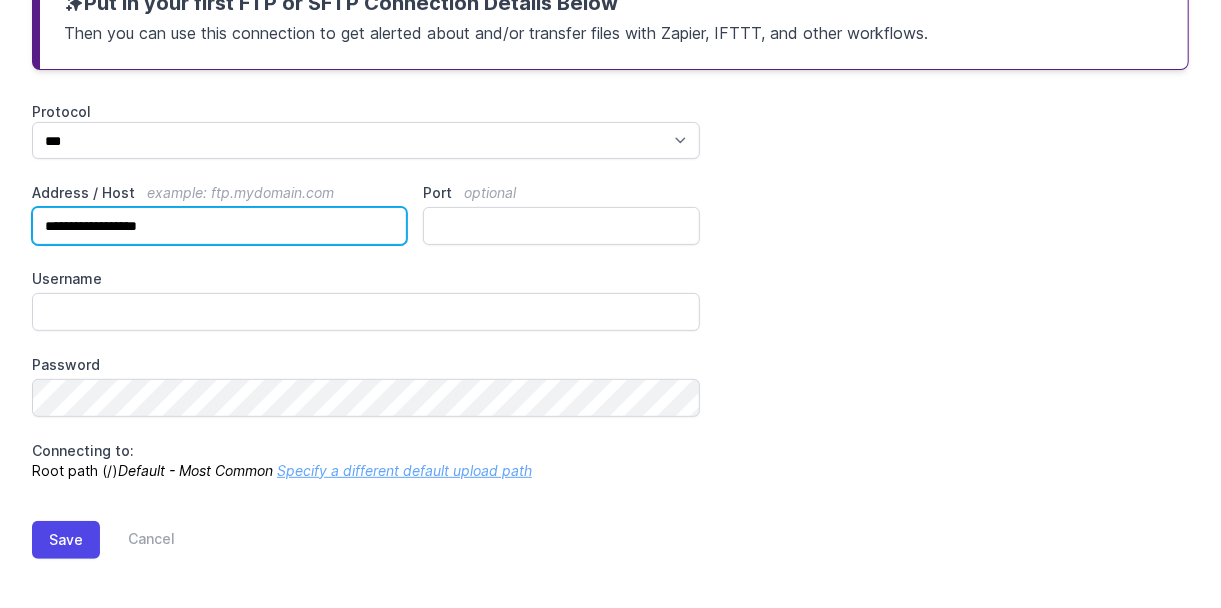 type on "**********" 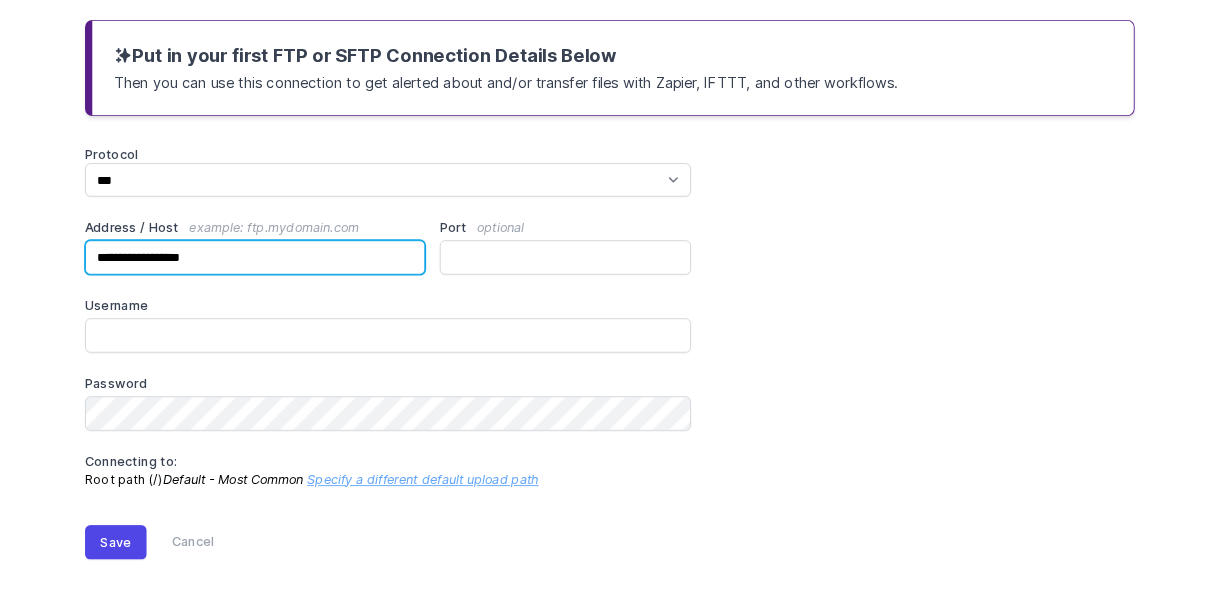 scroll, scrollTop: 200, scrollLeft: 0, axis: vertical 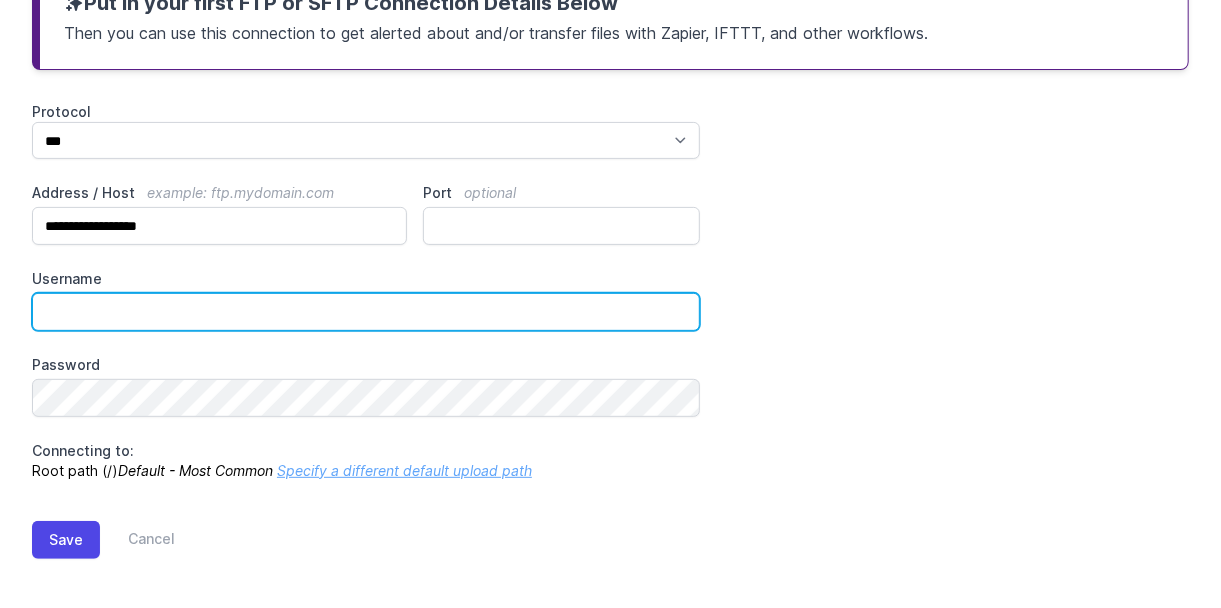 click on "Username" at bounding box center [366, 312] 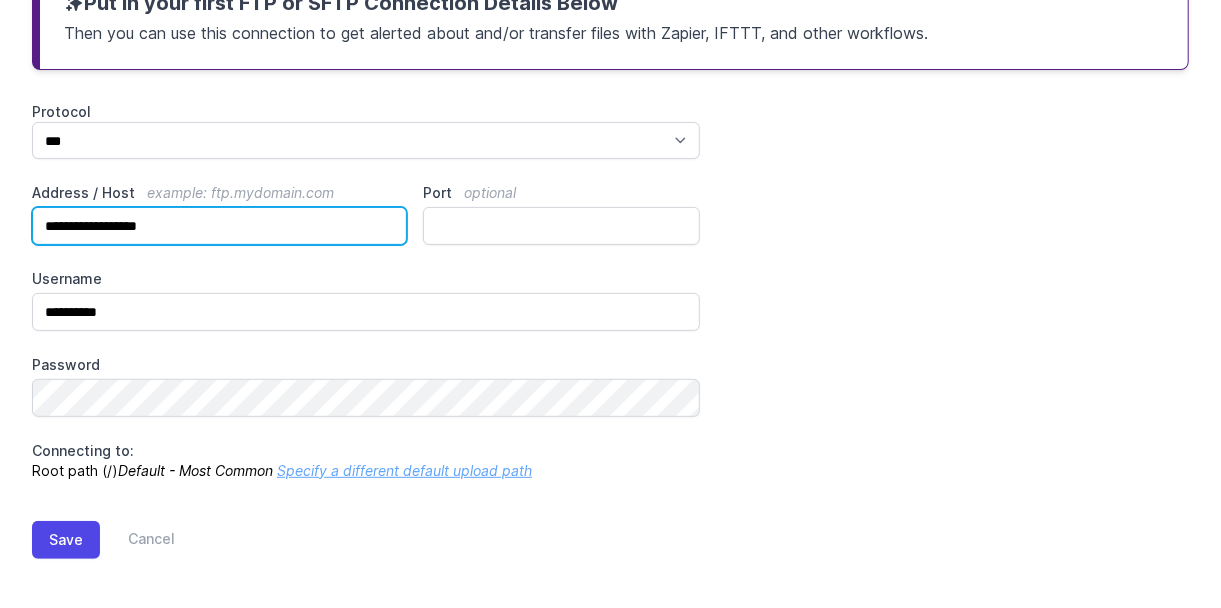 click on "**********" at bounding box center [219, 226] 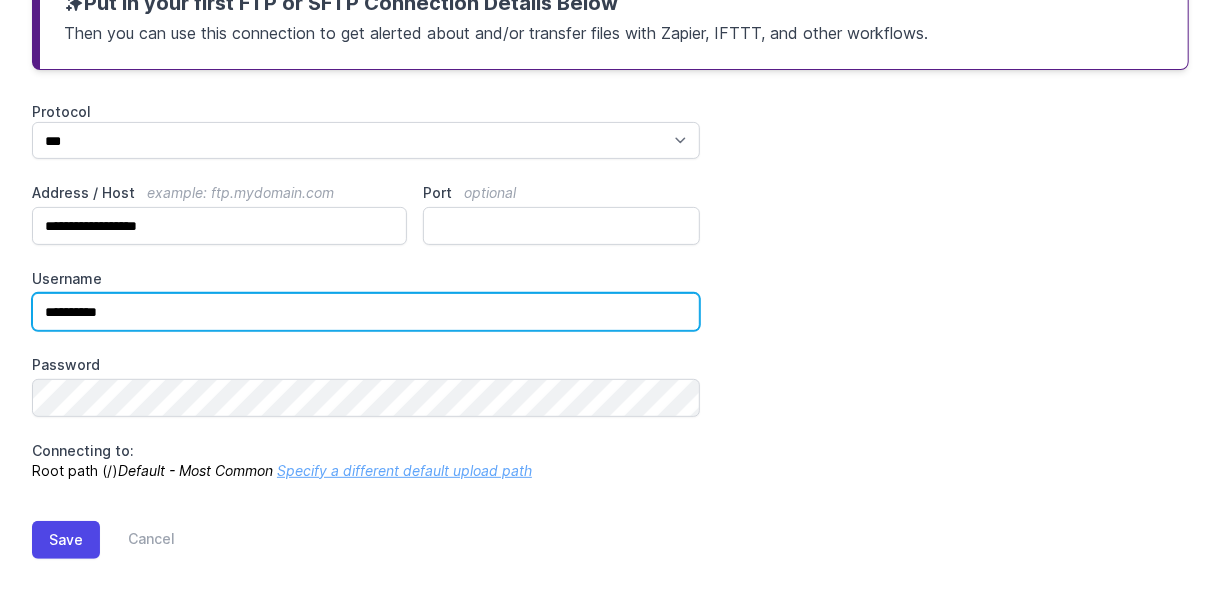 click on "**********" at bounding box center [366, 312] 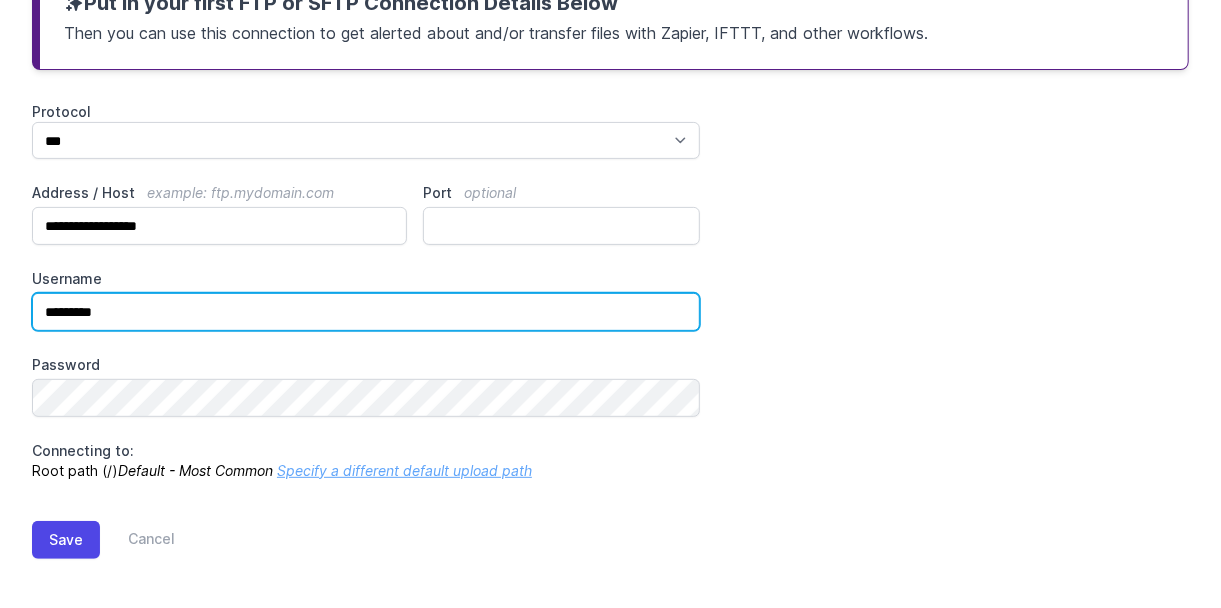 type on "*********" 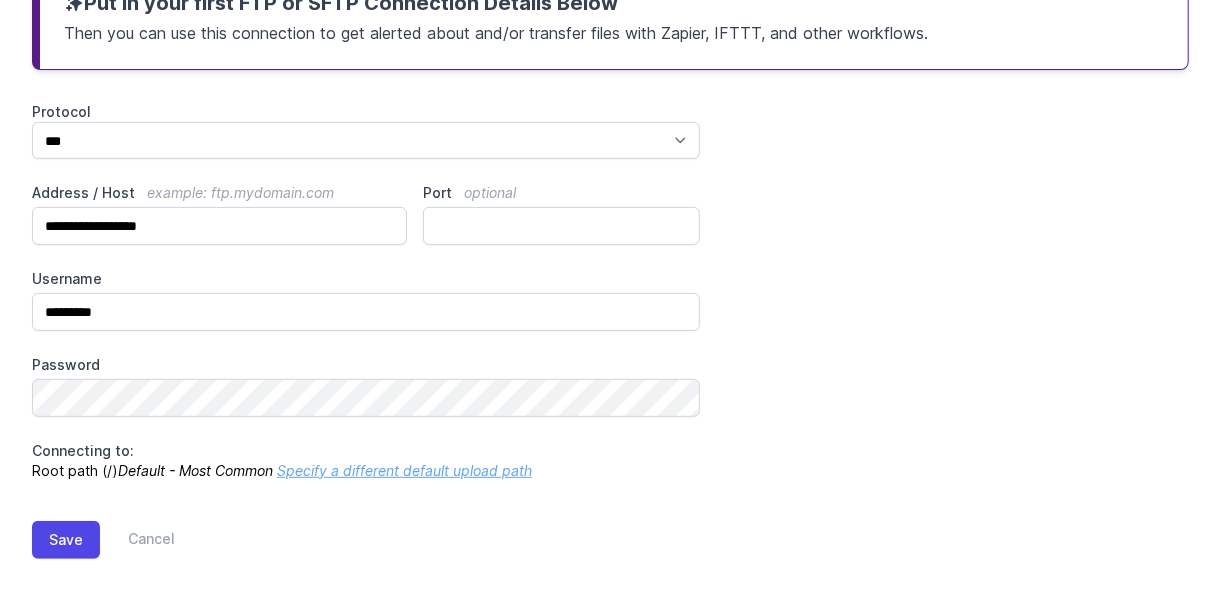 click on "Password  use ssh key instead of password" at bounding box center (366, 365) 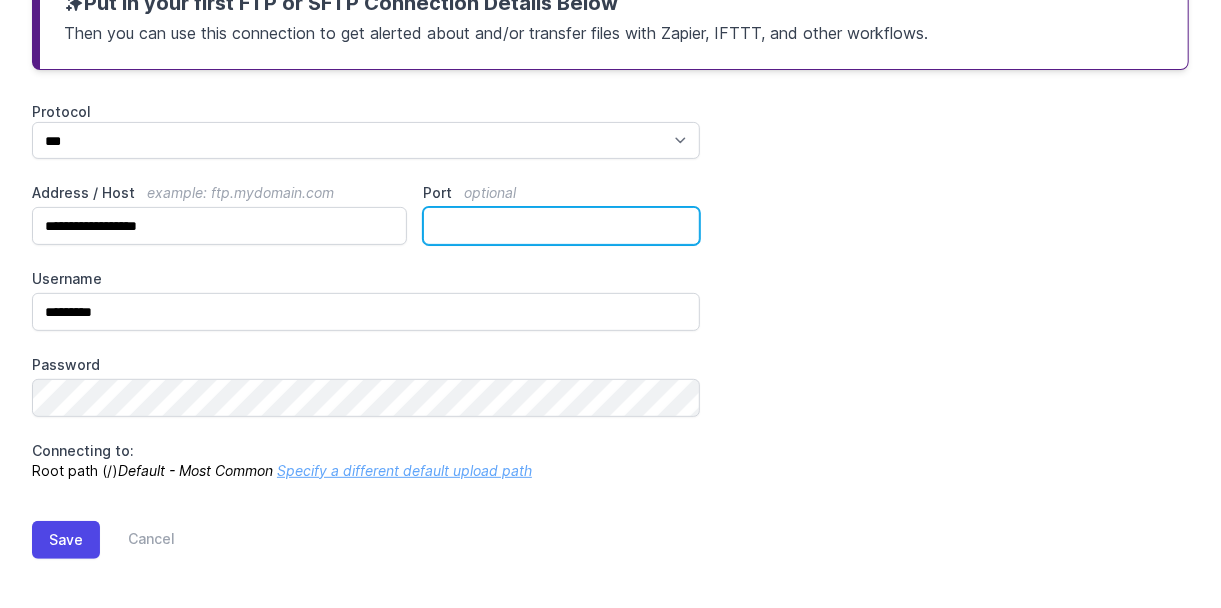 click on "Port  optional" at bounding box center [561, 226] 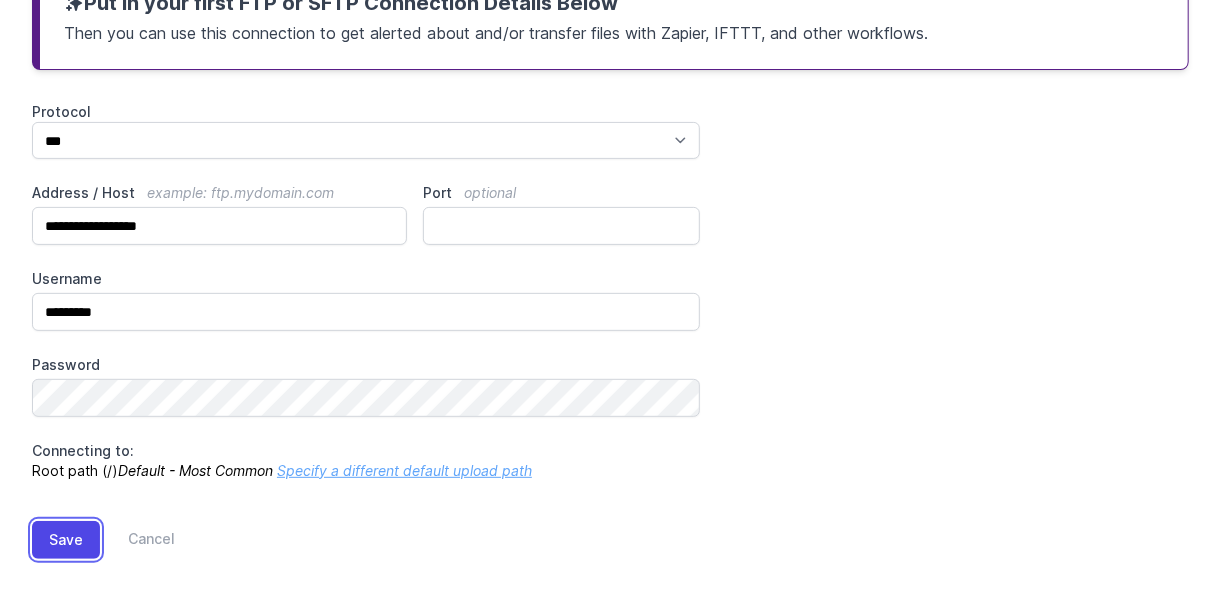 click on "Save" at bounding box center (66, 540) 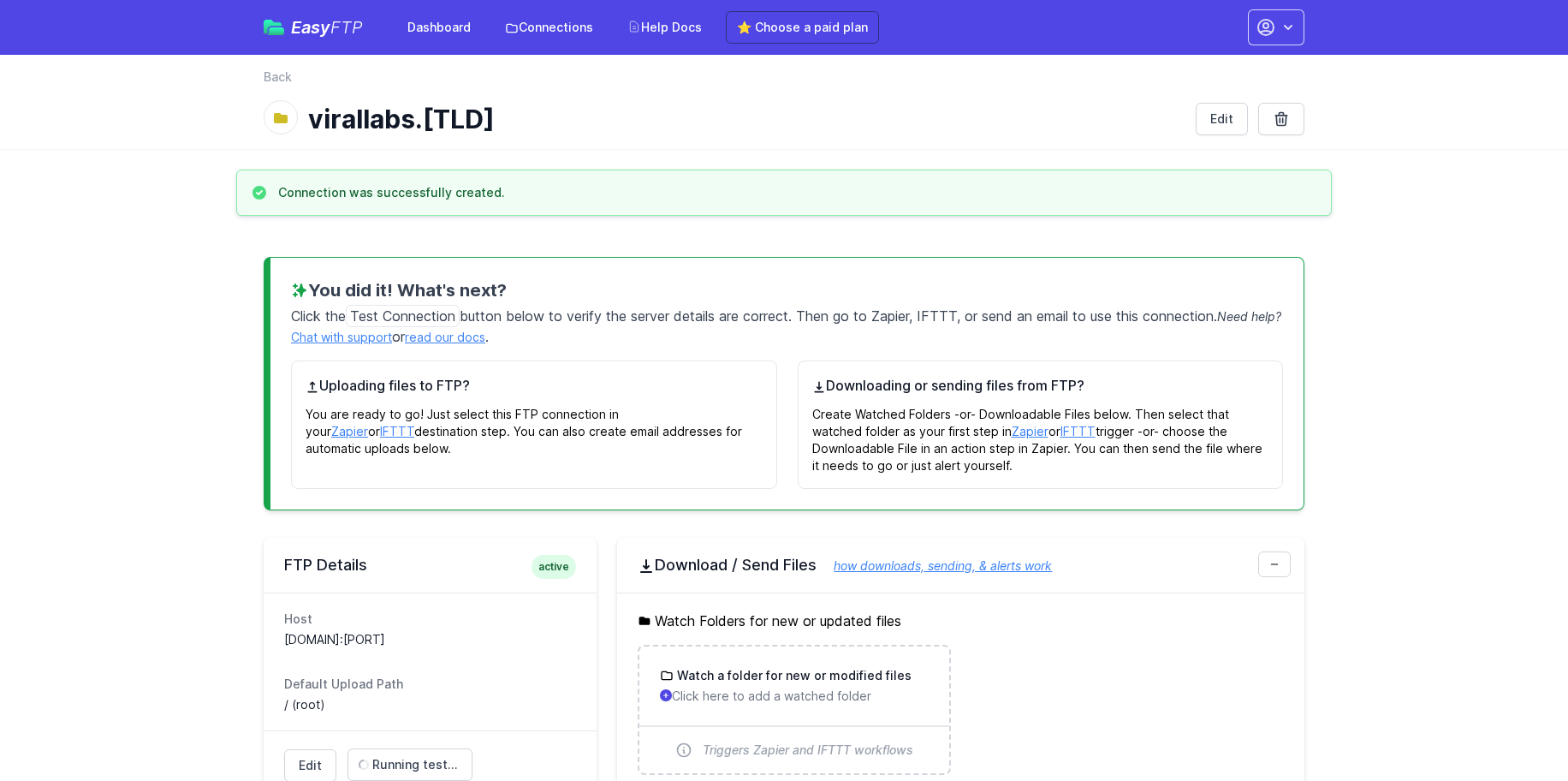 scroll, scrollTop: 128, scrollLeft: 0, axis: vertical 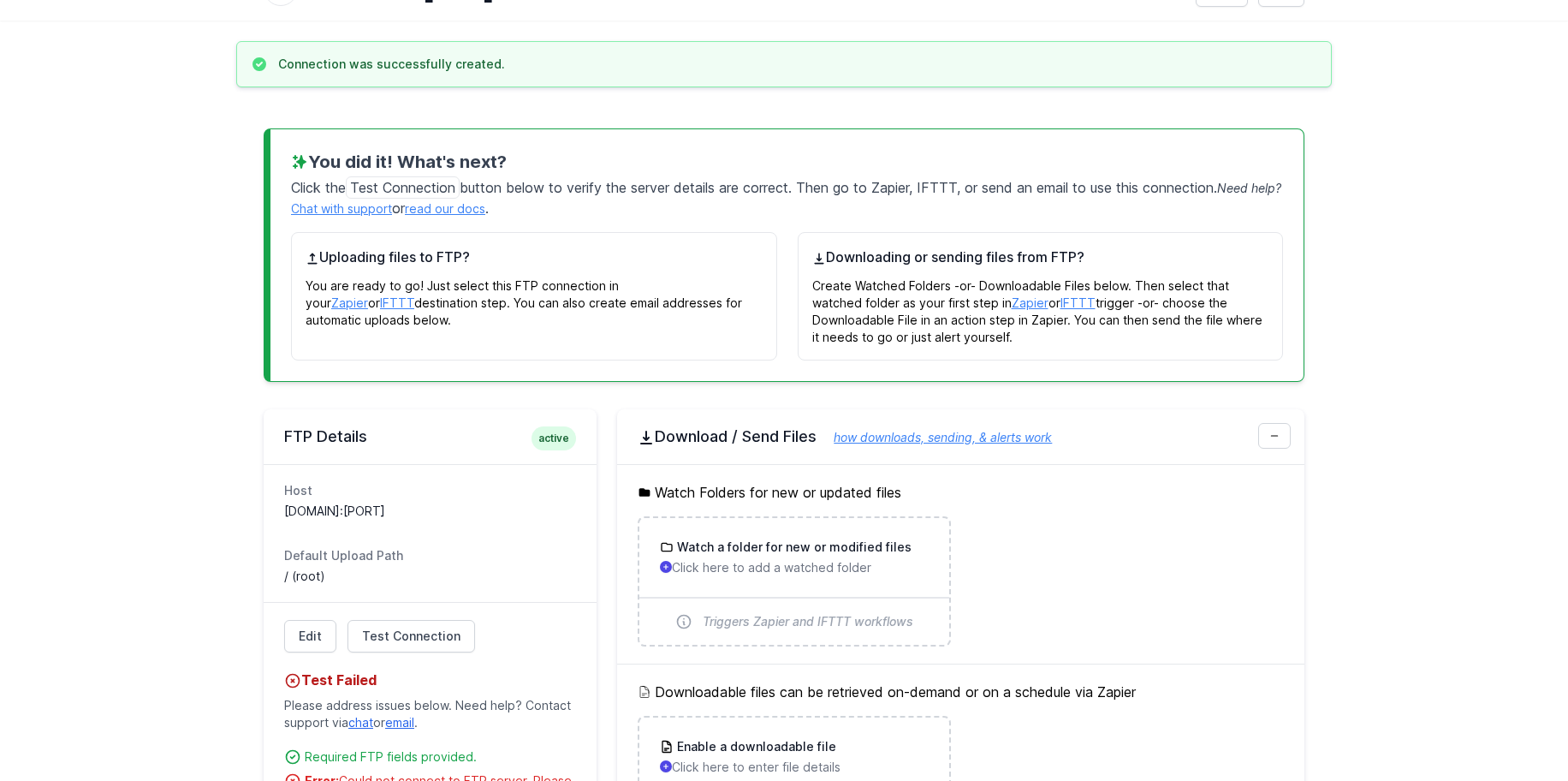 drag, startPoint x: 201, startPoint y: 259, endPoint x: 251, endPoint y: 265, distance: 50.358713 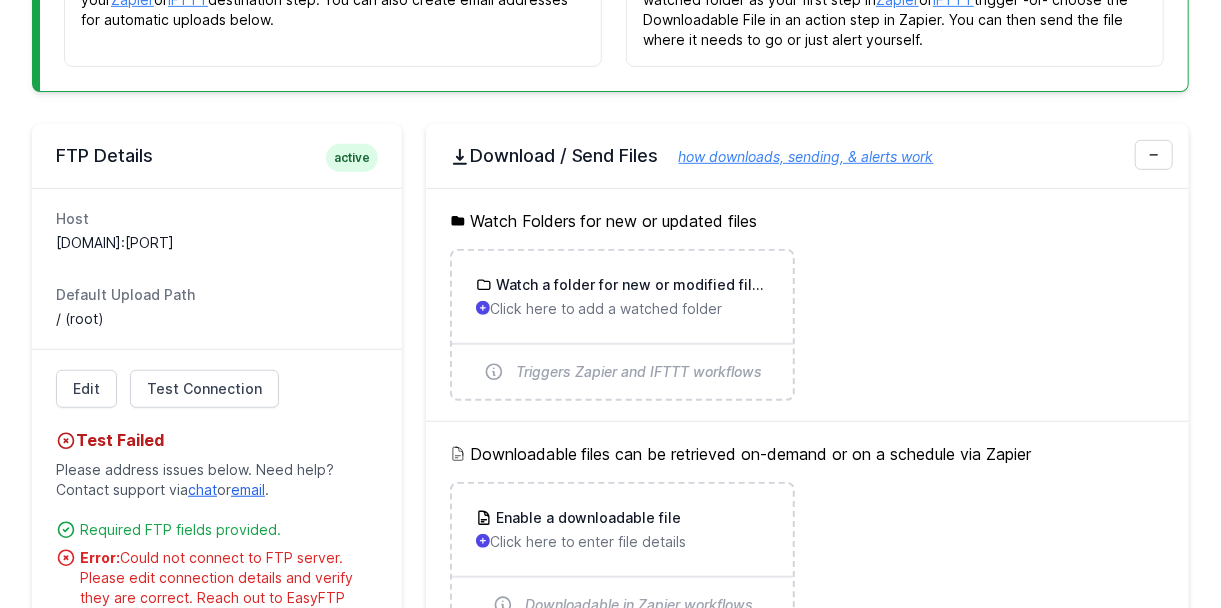 scroll, scrollTop: 804, scrollLeft: 0, axis: vertical 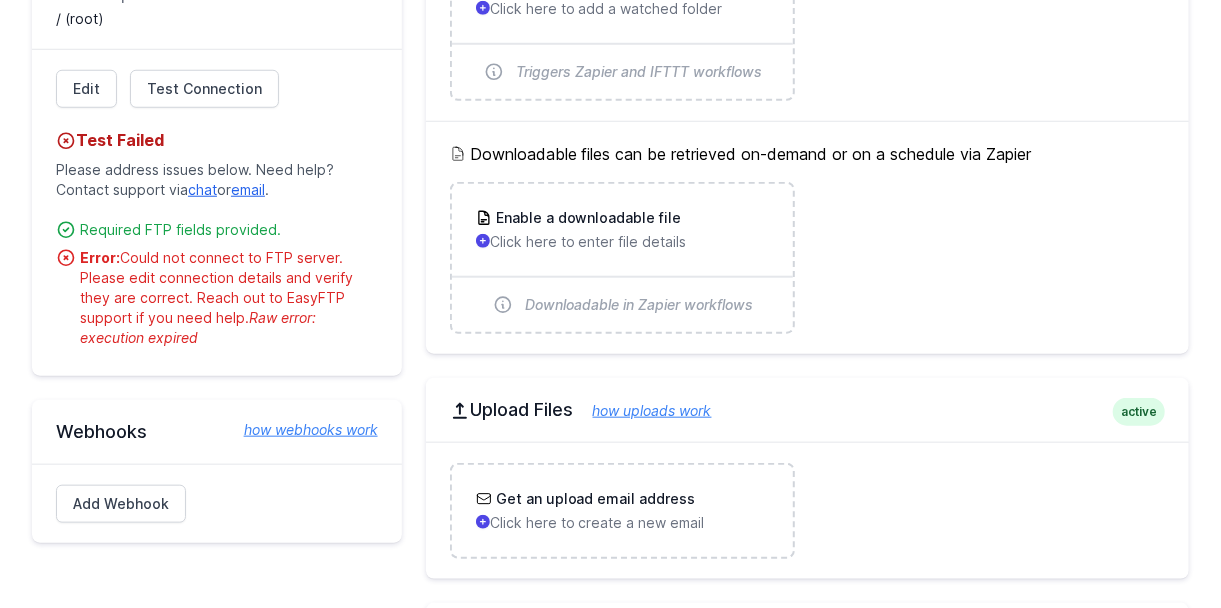 click on "Enable a downloadable file
Click here to enter file details" at bounding box center [623, 230] 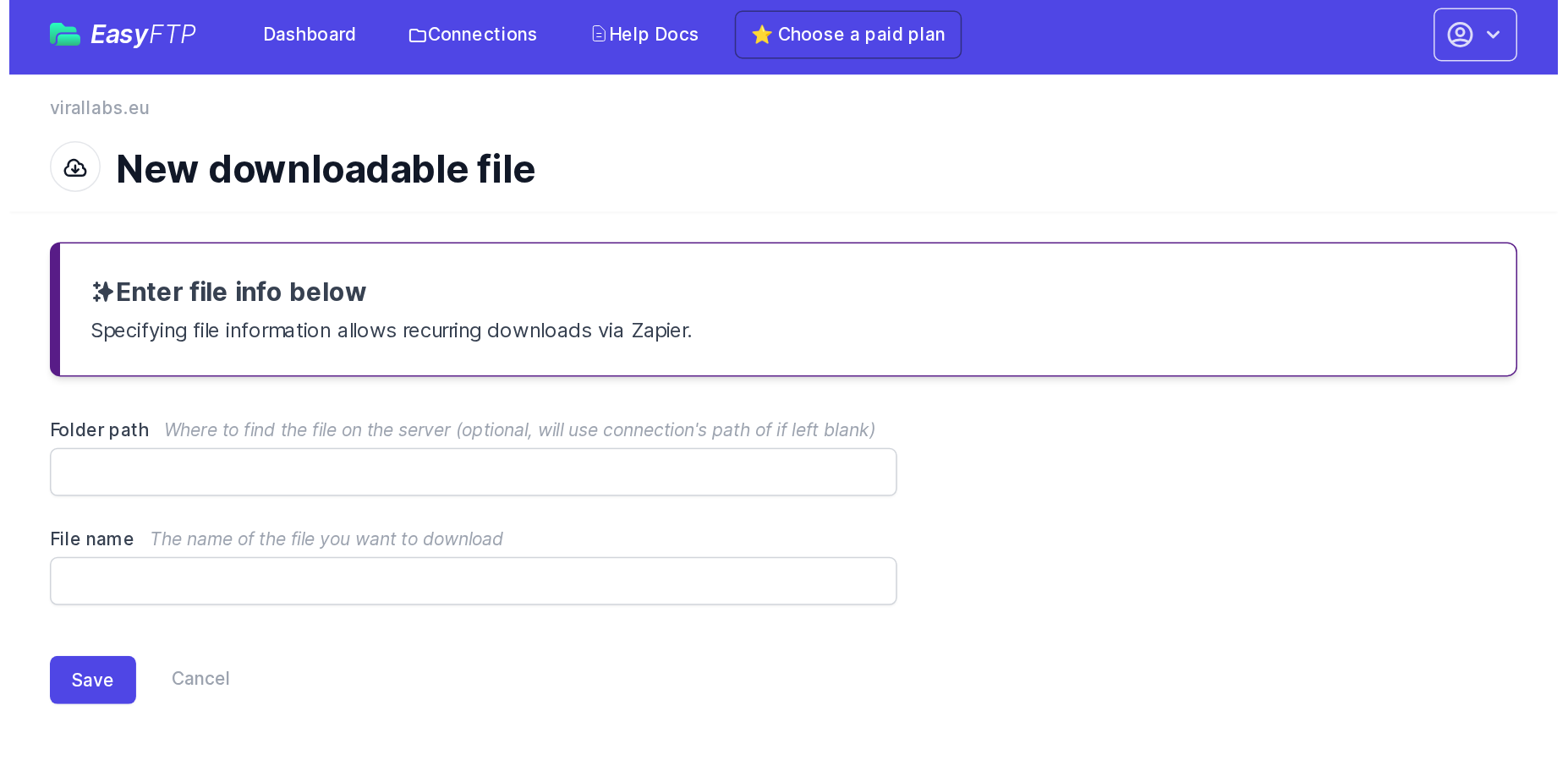 scroll, scrollTop: 0, scrollLeft: 0, axis: both 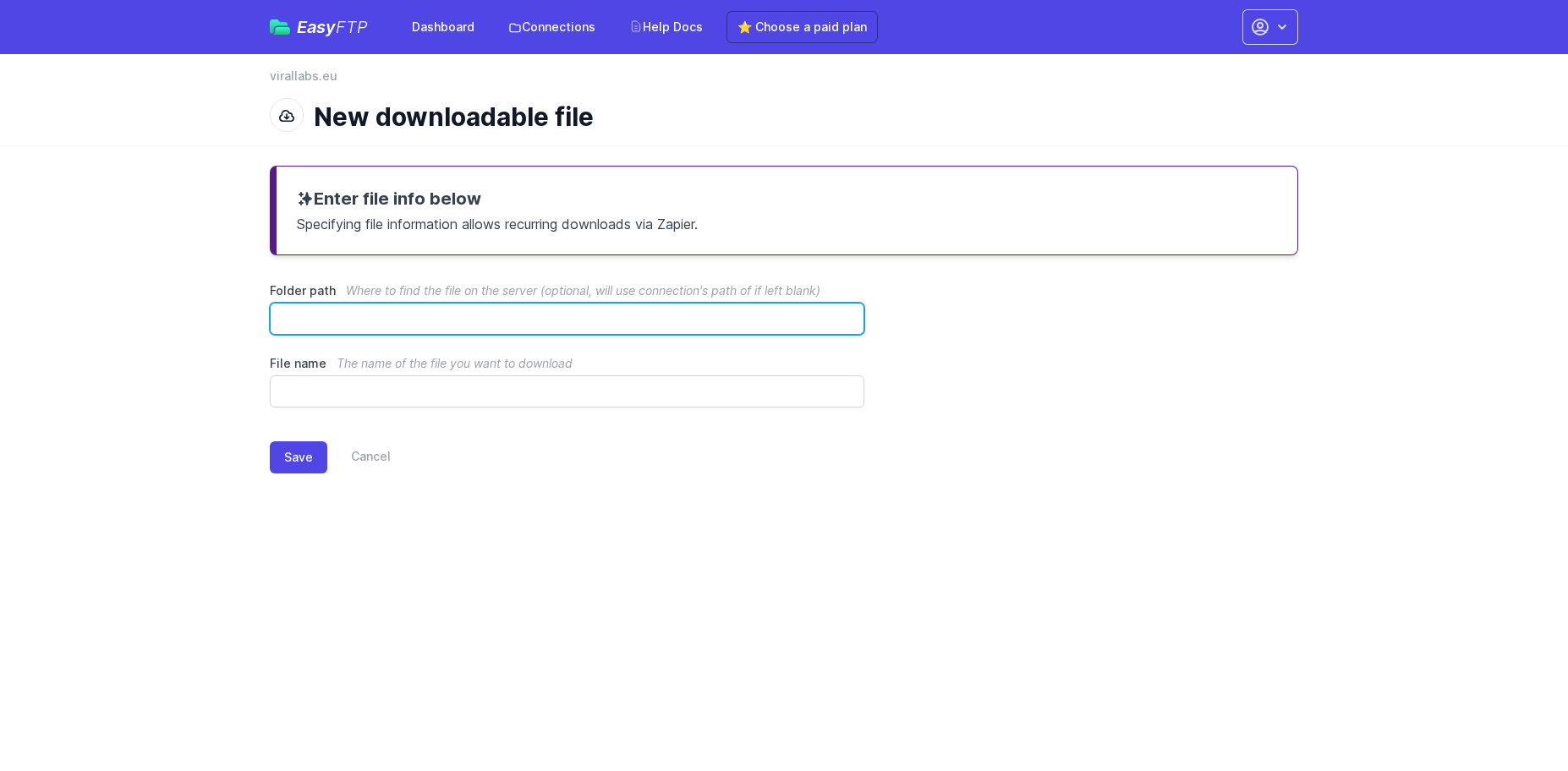 click on "Folder path  Where to find the file on the server (optional, will use connection's path of  if left blank)" at bounding box center [567, 319] 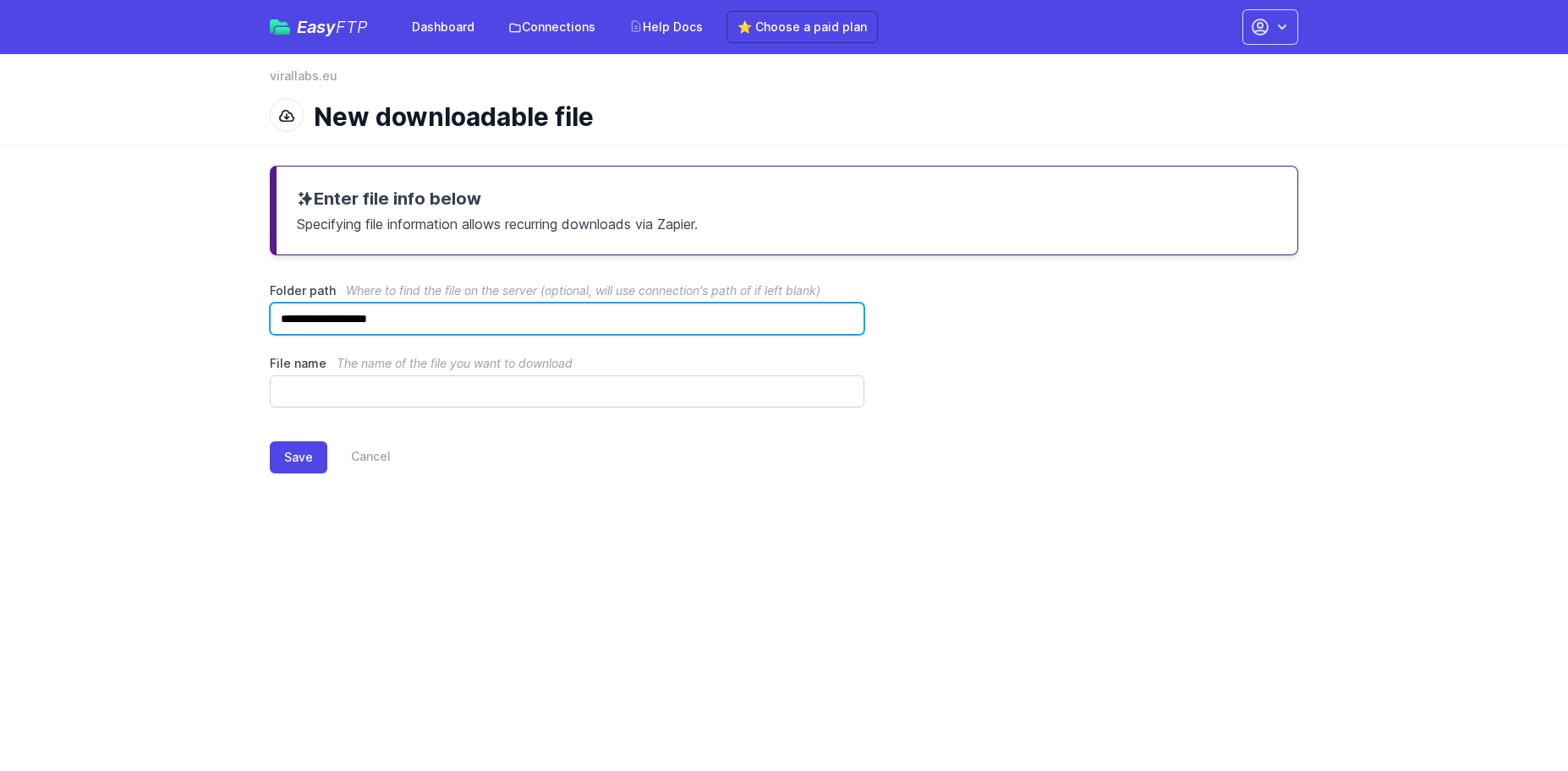 type on "**********" 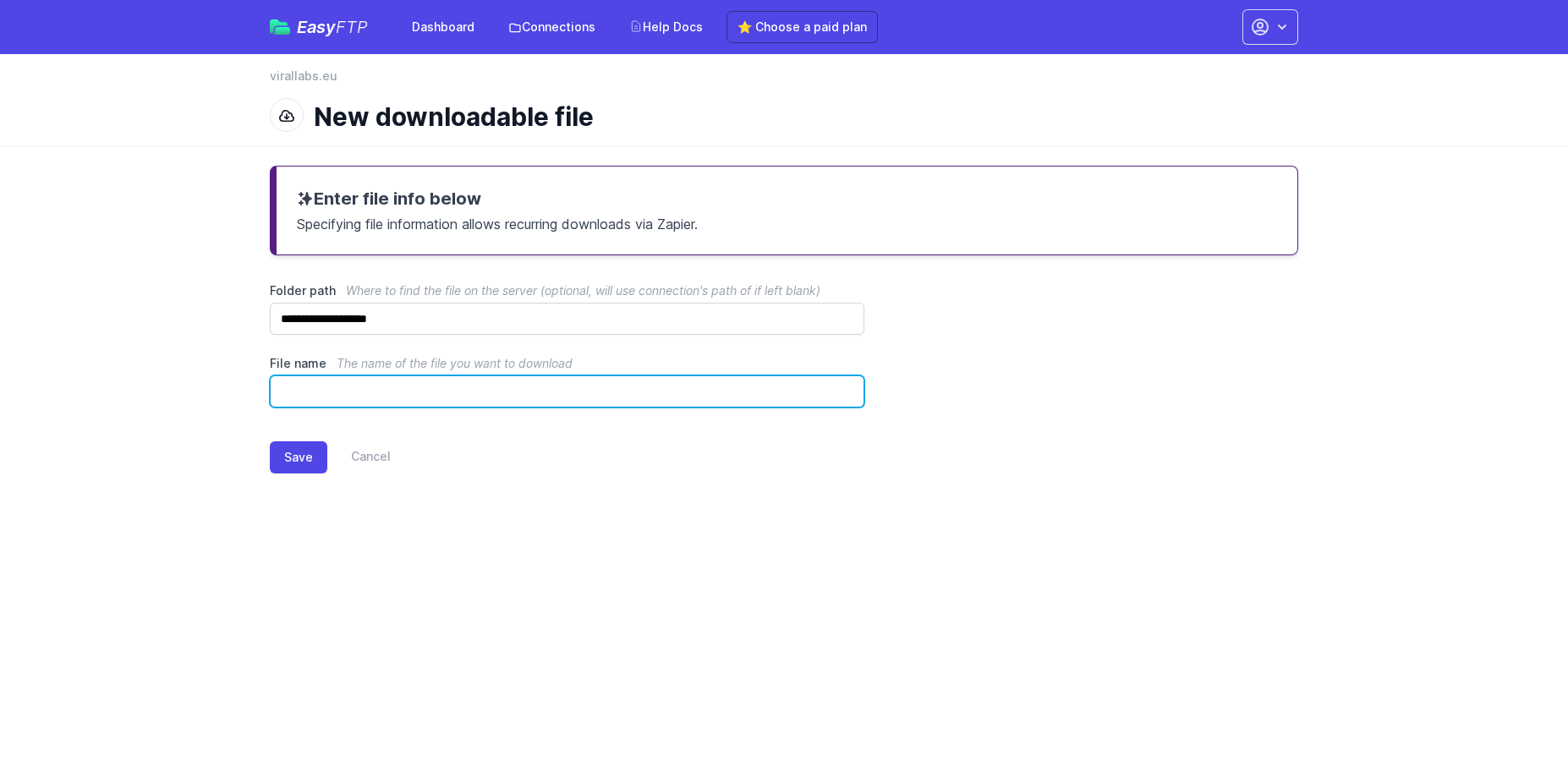 click on "File name  The name of the file you want to download" at bounding box center [567, 391] 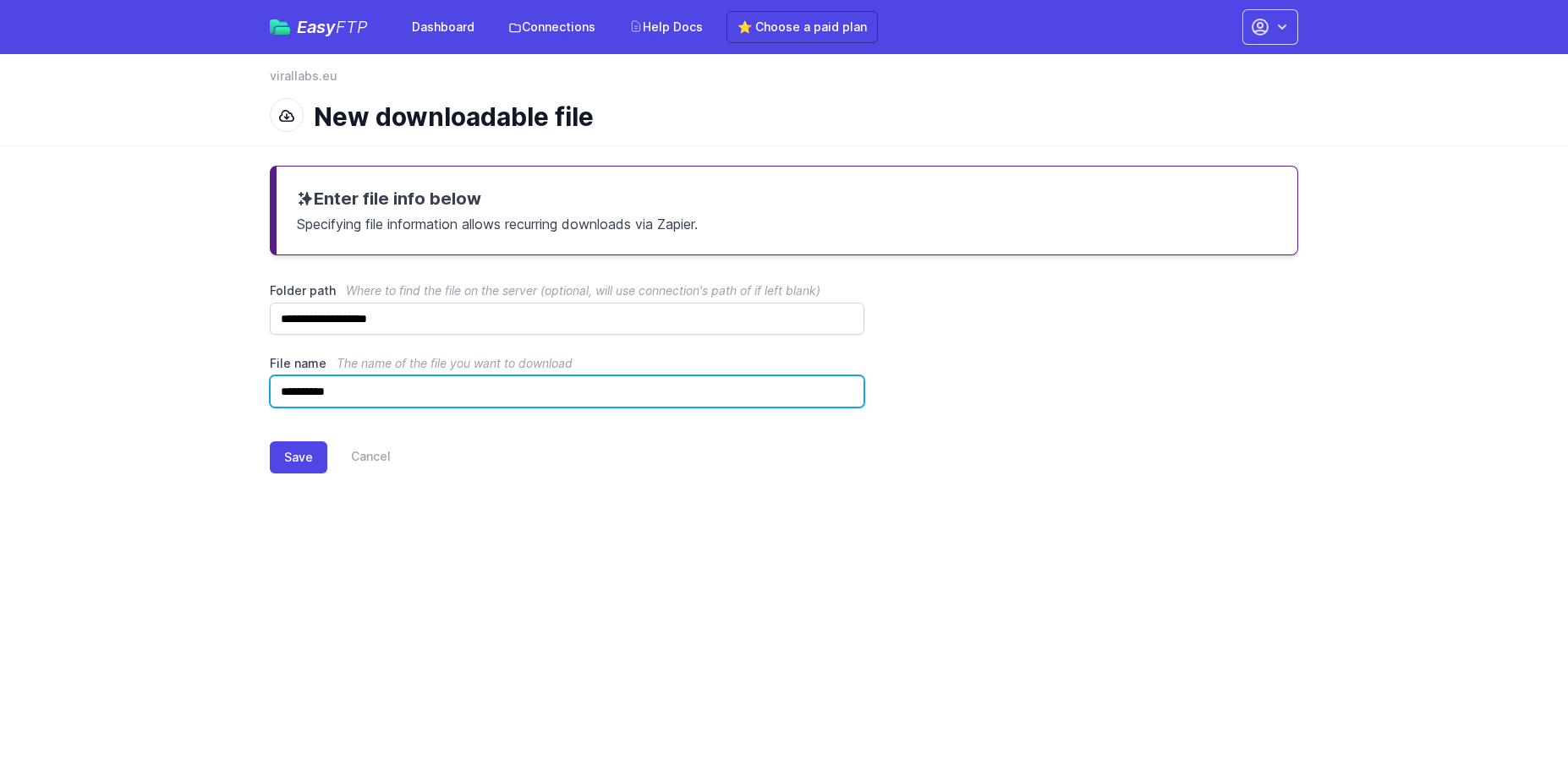 type on "**********" 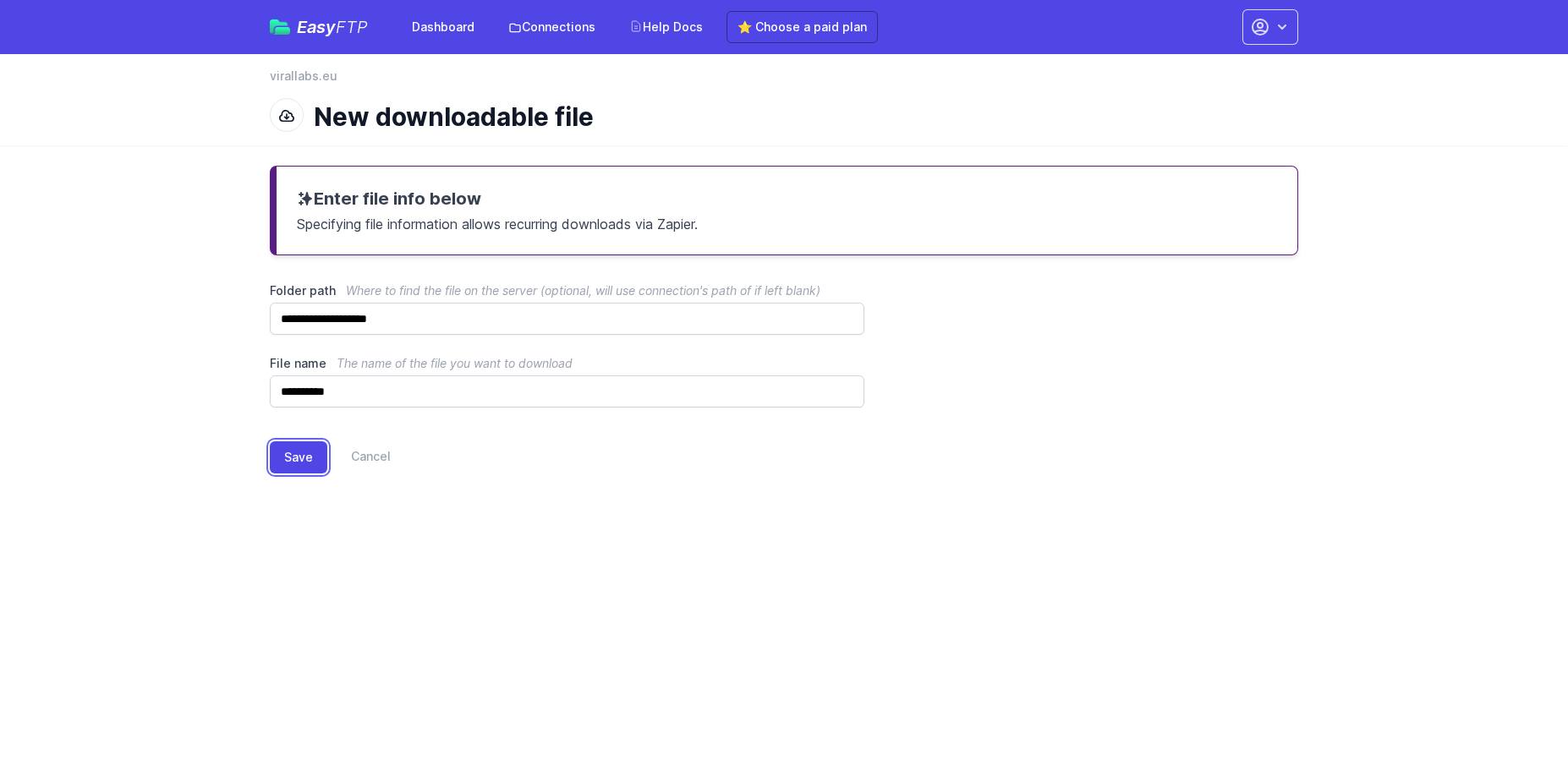 click on "Save" at bounding box center [299, 457] 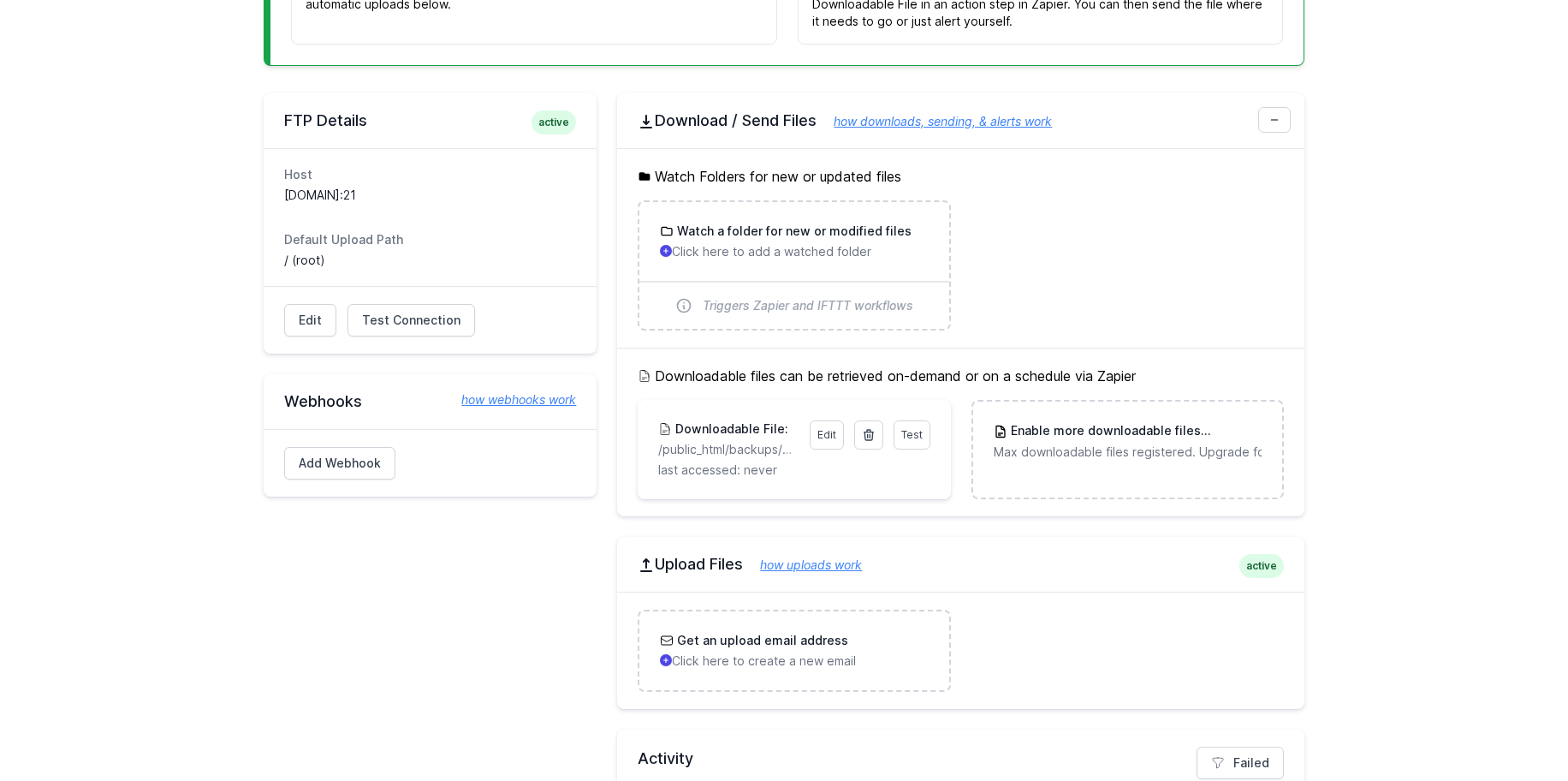 scroll, scrollTop: 573, scrollLeft: 0, axis: vertical 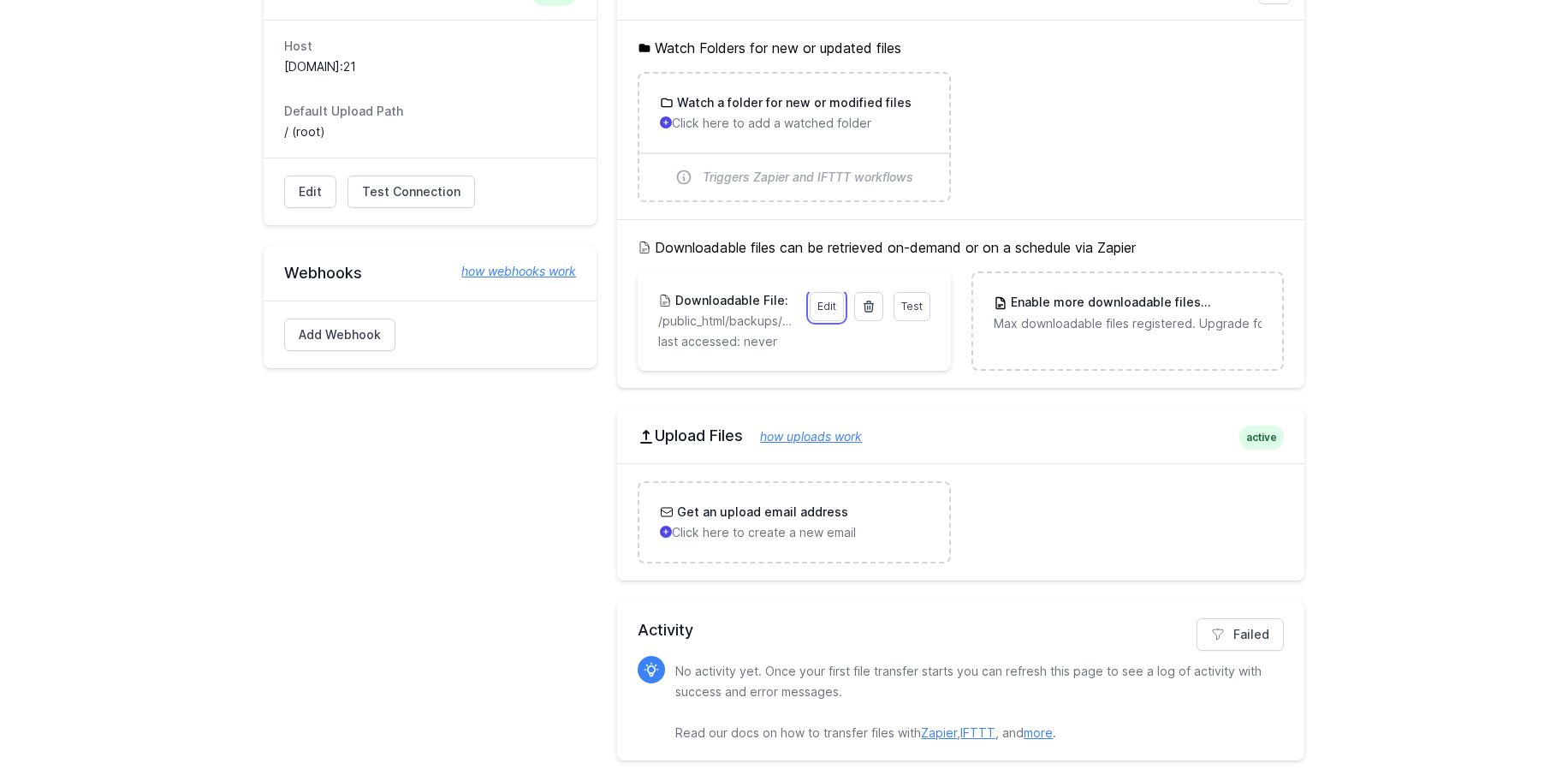 click on "Edit" at bounding box center [827, 307] 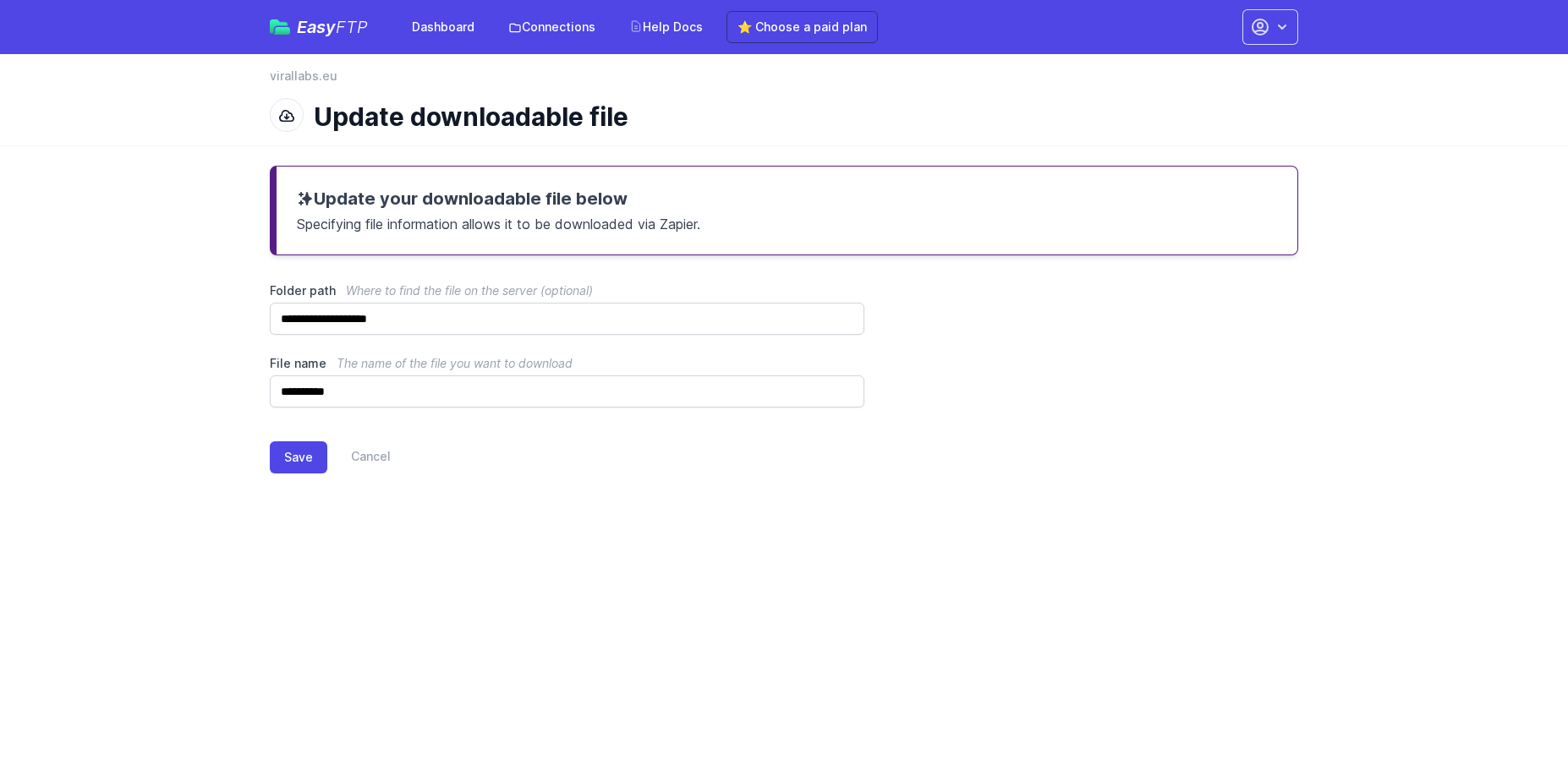scroll, scrollTop: 0, scrollLeft: 0, axis: both 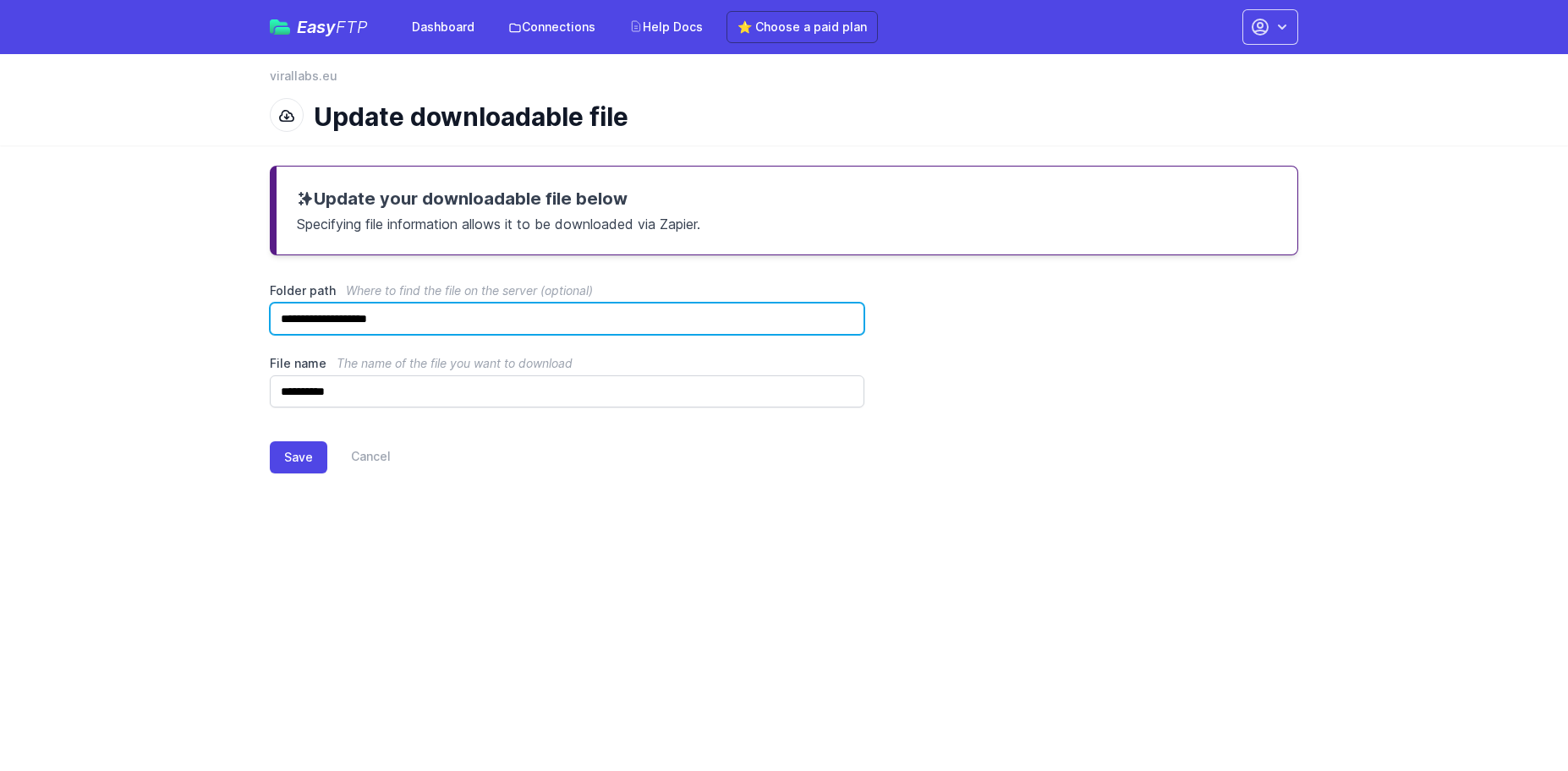 click on "**********" at bounding box center [567, 319] 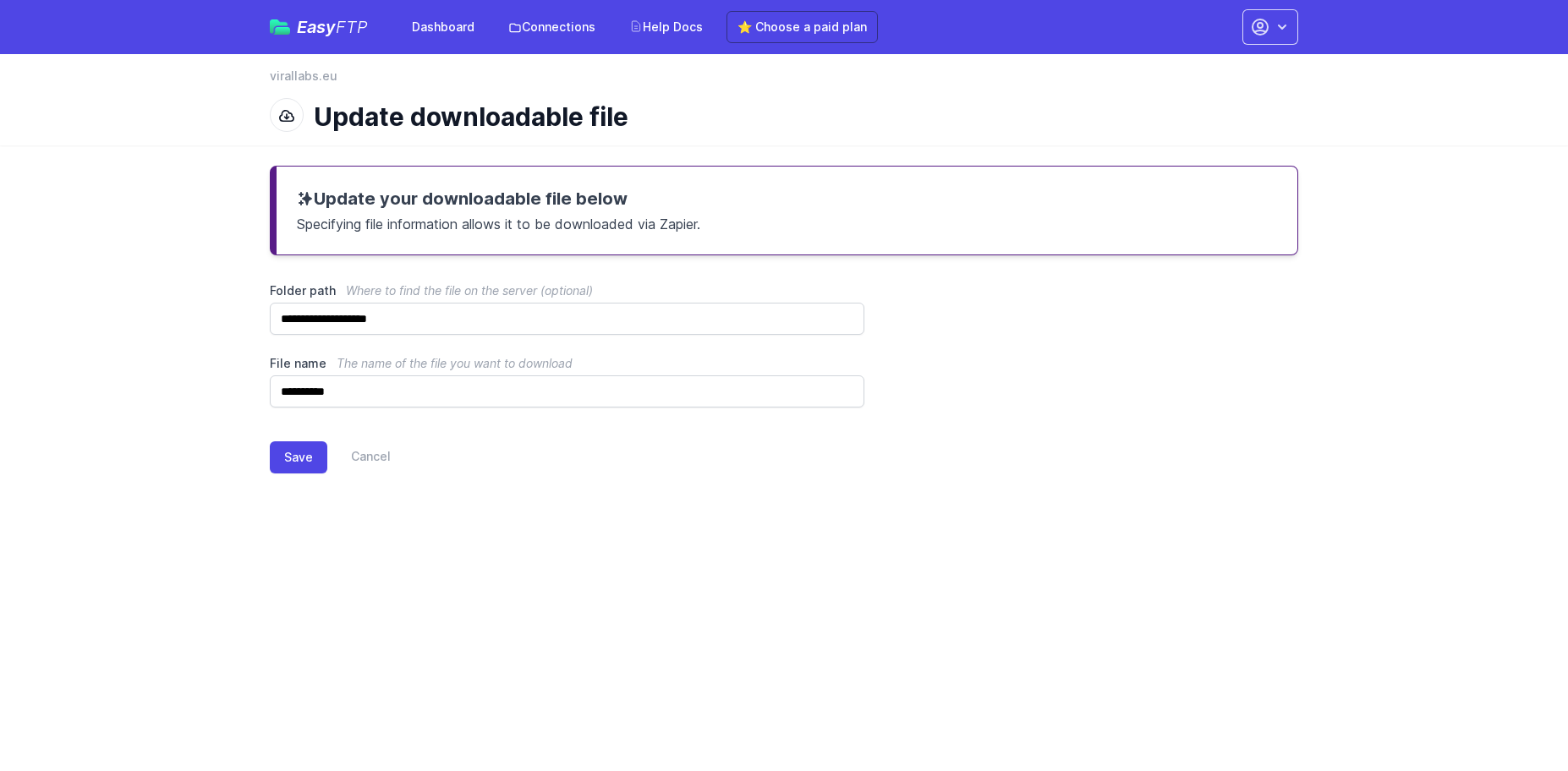 click on "Cancel" at bounding box center (359, 457) 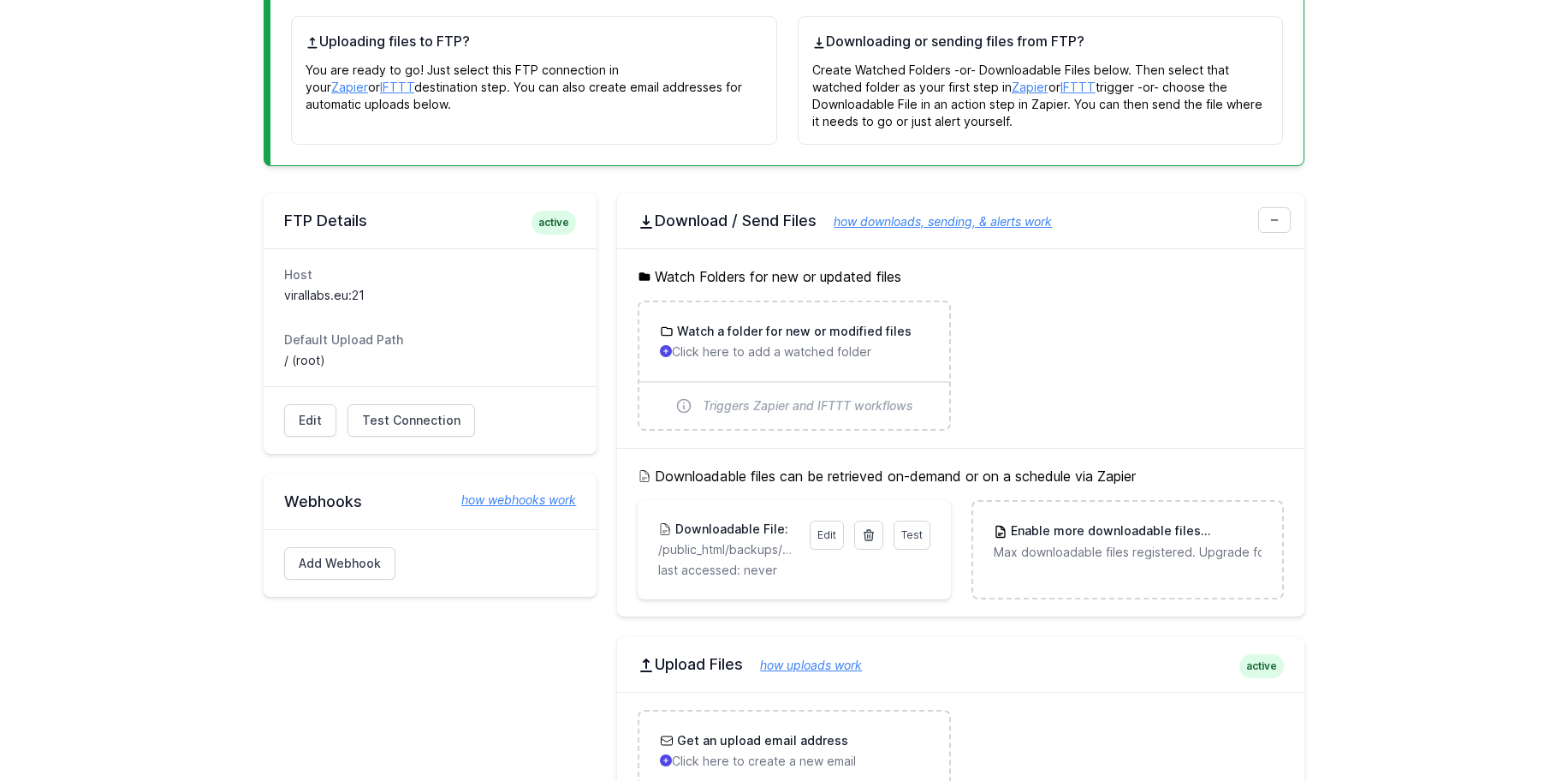 scroll, scrollTop: 0, scrollLeft: 0, axis: both 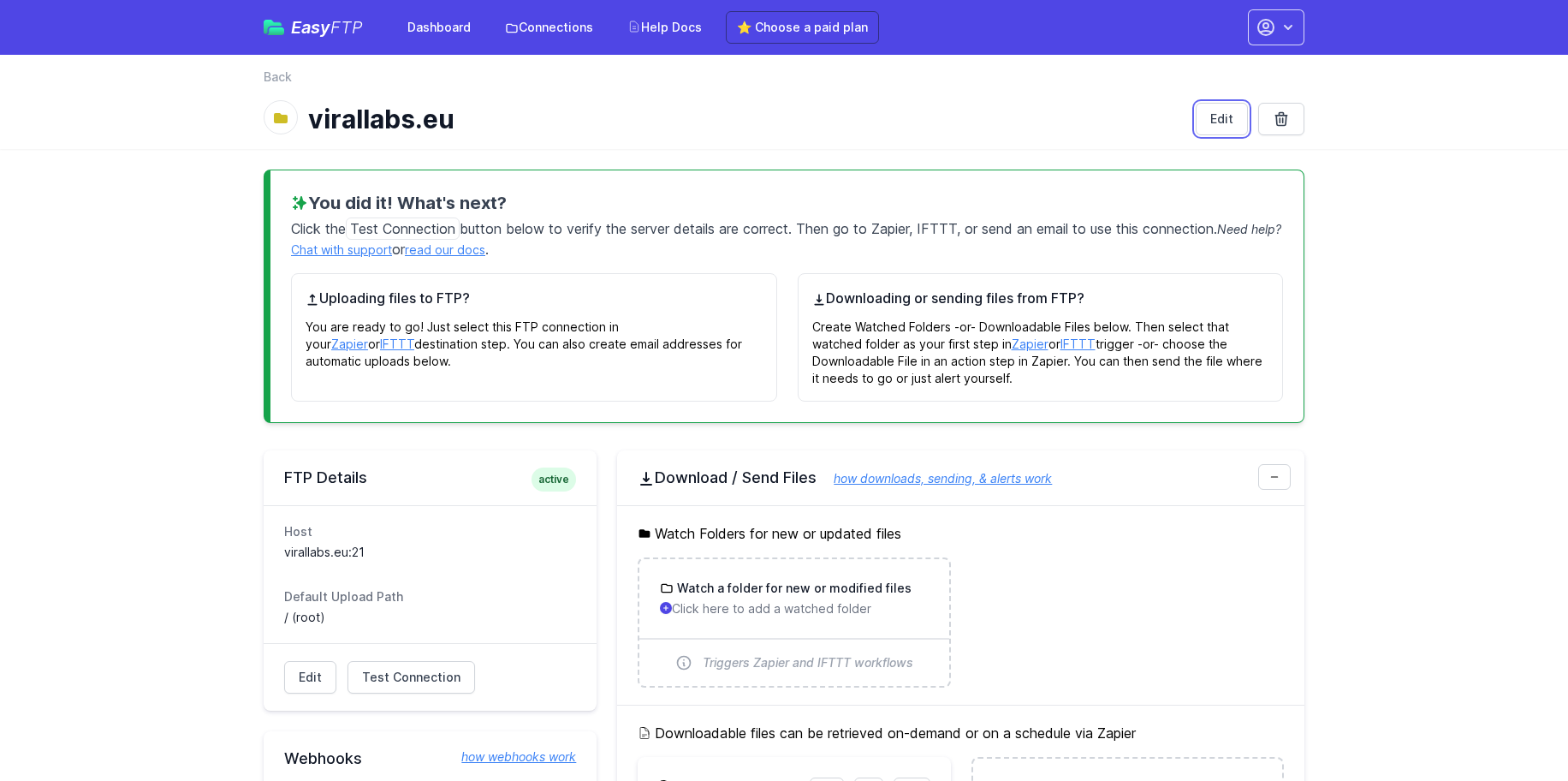 click on "Edit" at bounding box center (1221, 119) 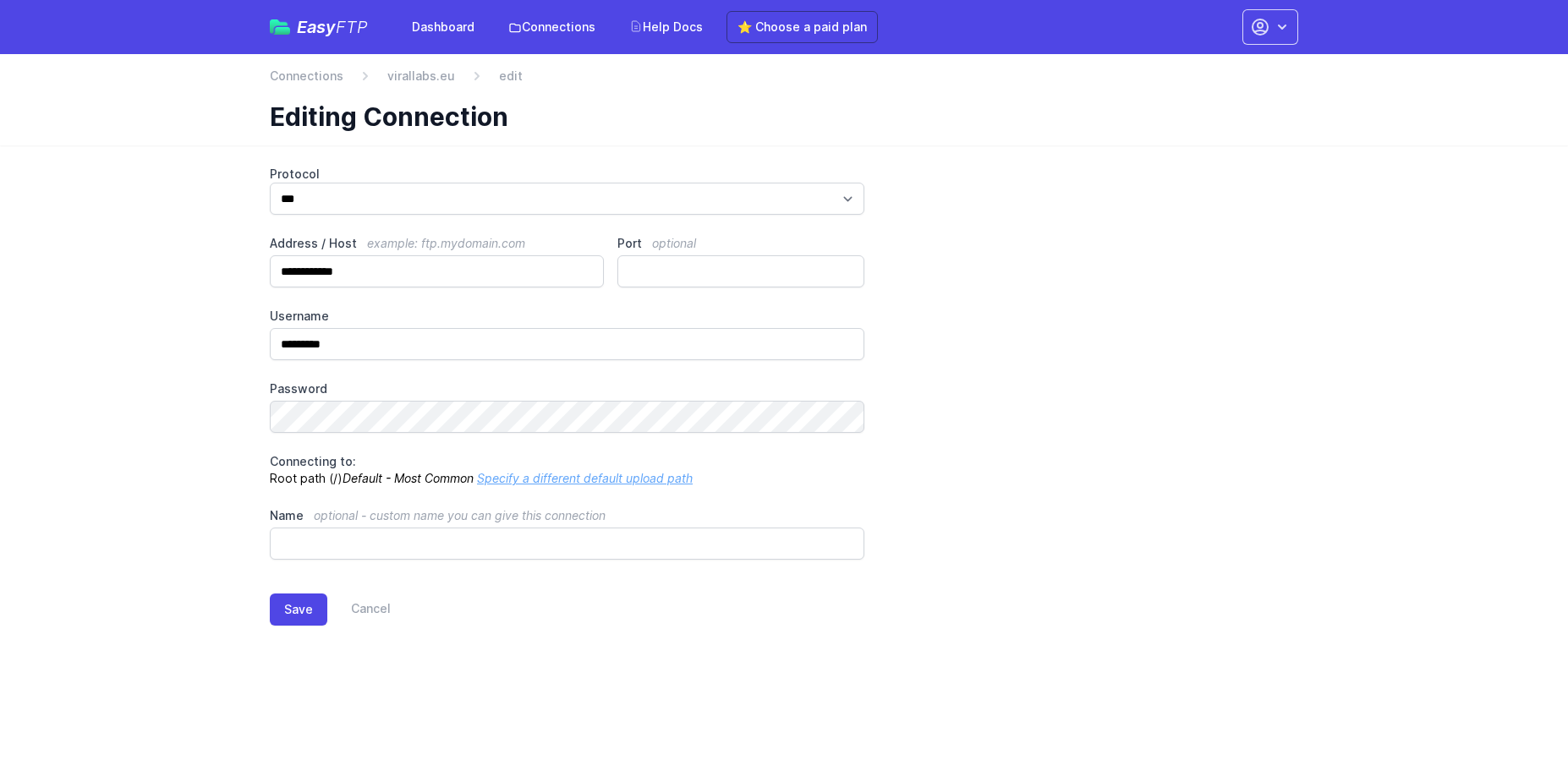 scroll, scrollTop: 0, scrollLeft: 0, axis: both 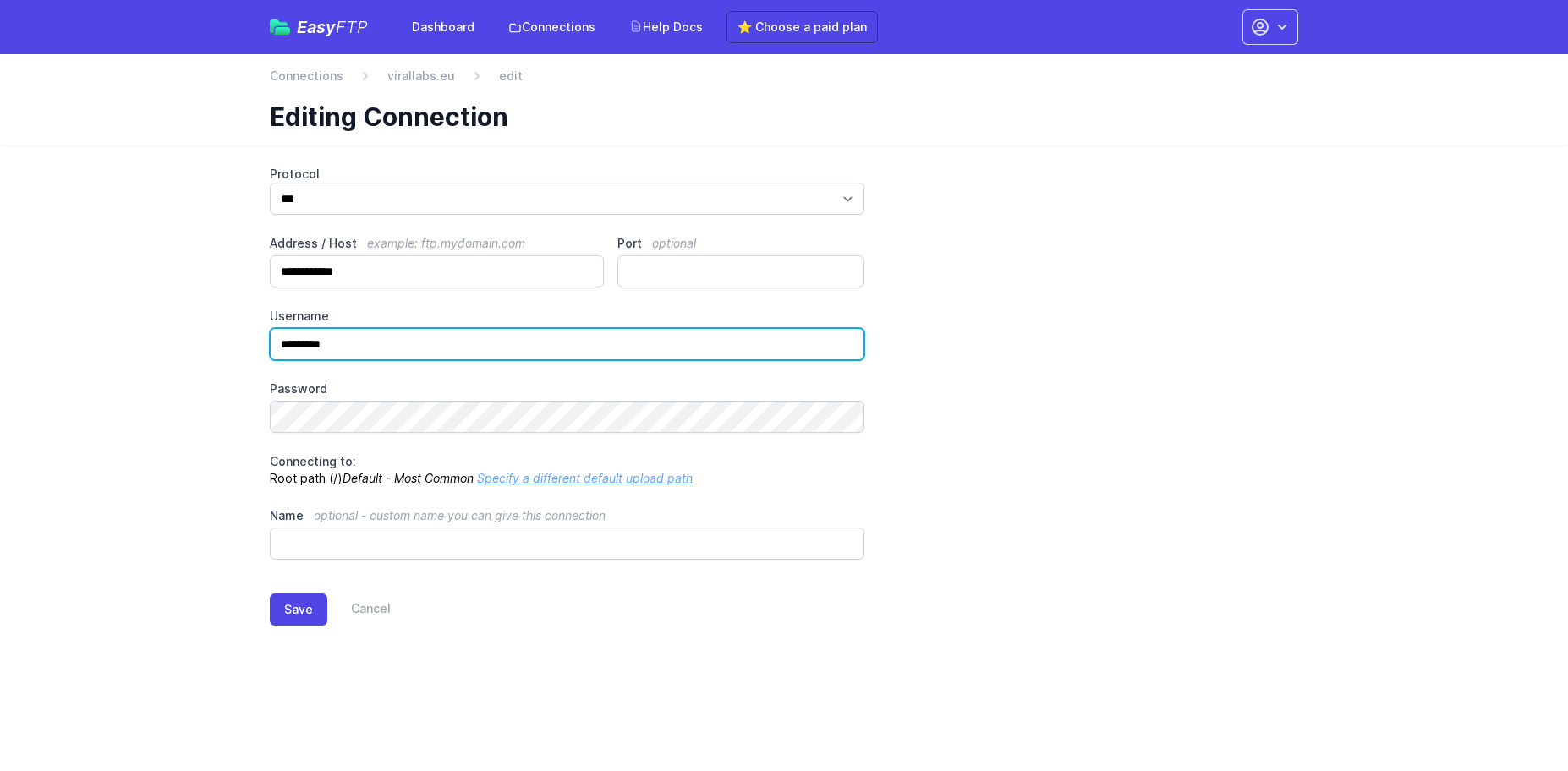 click on "*********" at bounding box center (567, 344) 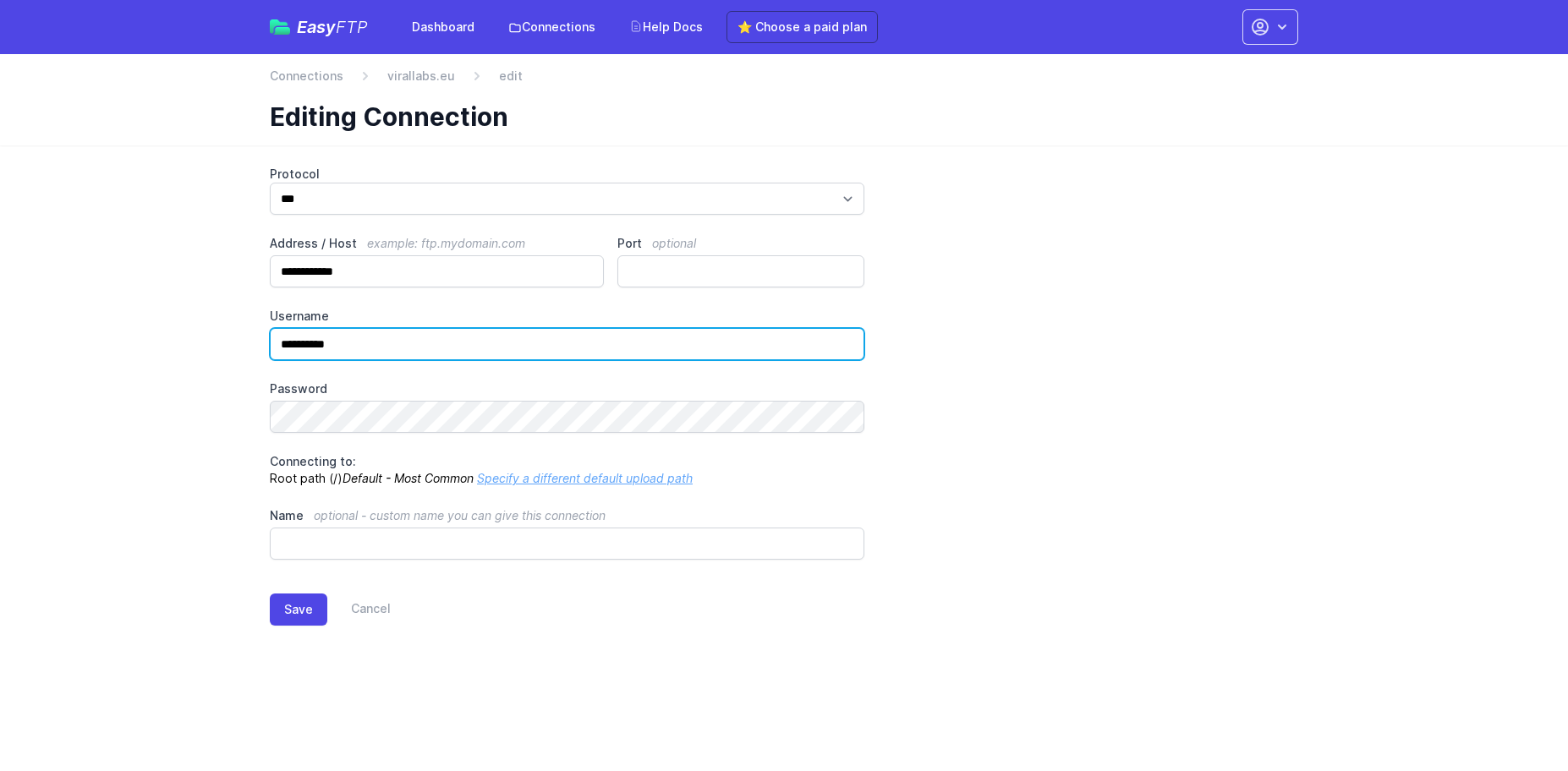 click on "**********" at bounding box center [567, 344] 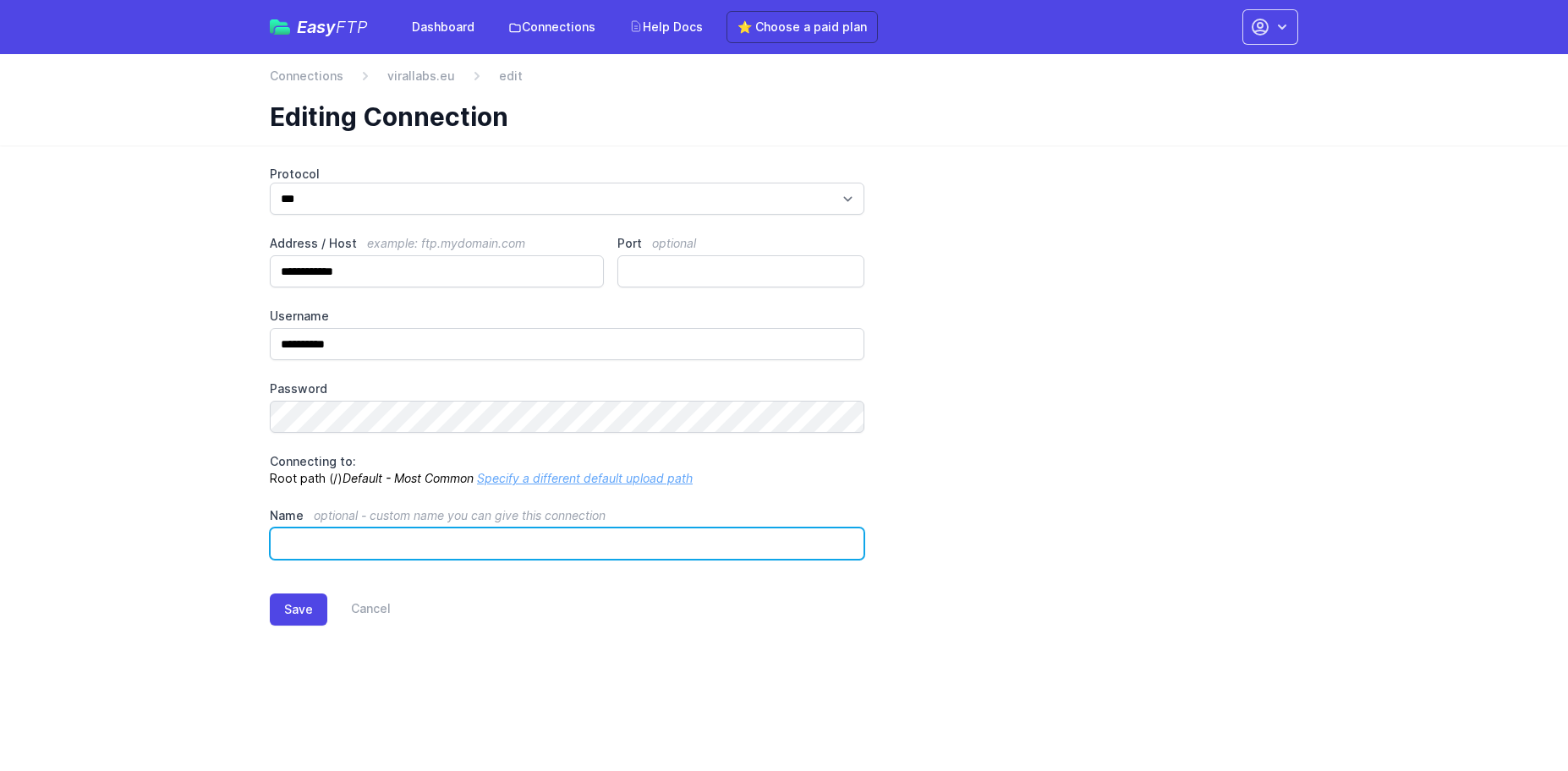 click on "Name  optional - custom name you can give this connection" at bounding box center [567, 544] 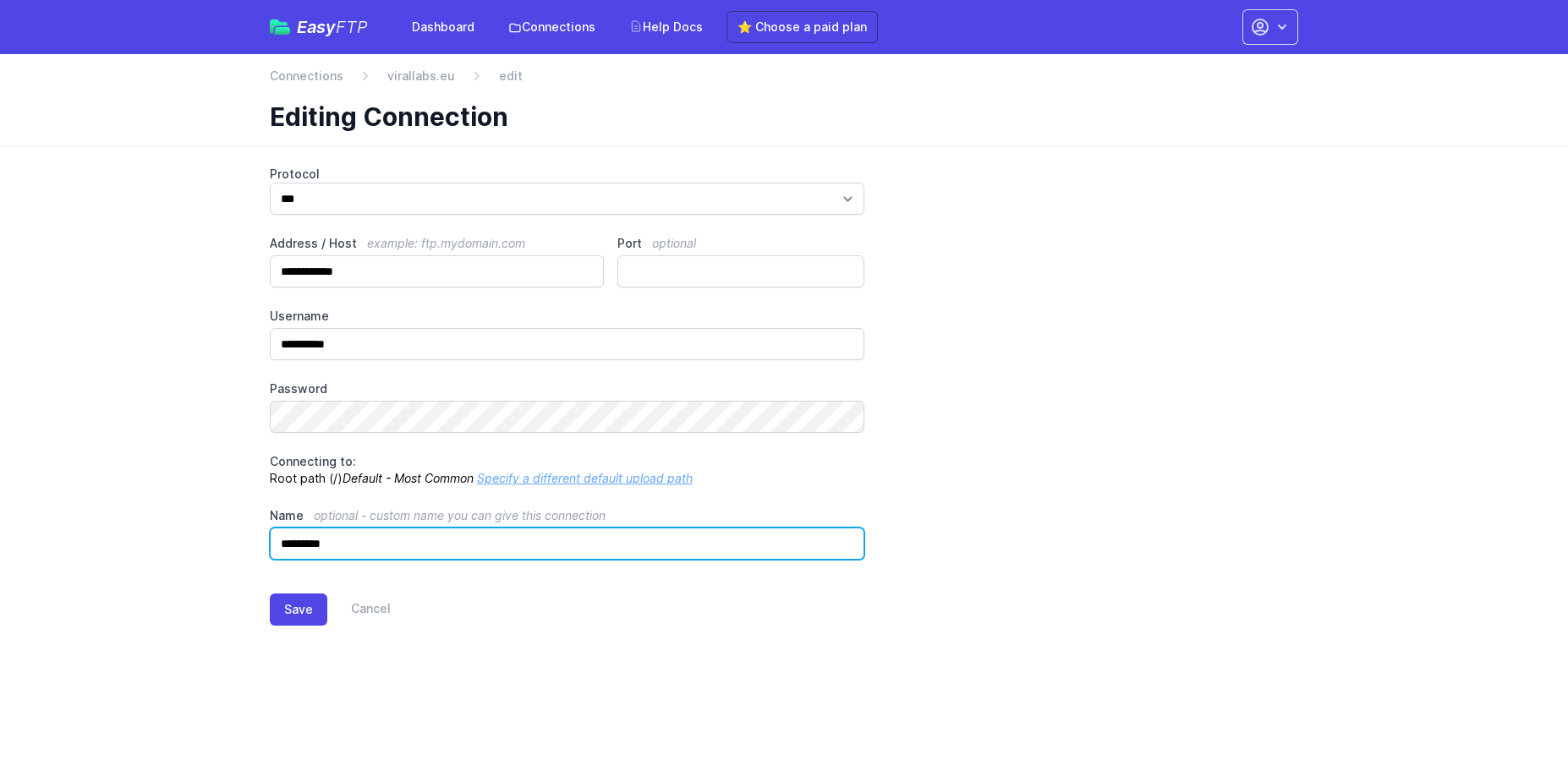type on "*********" 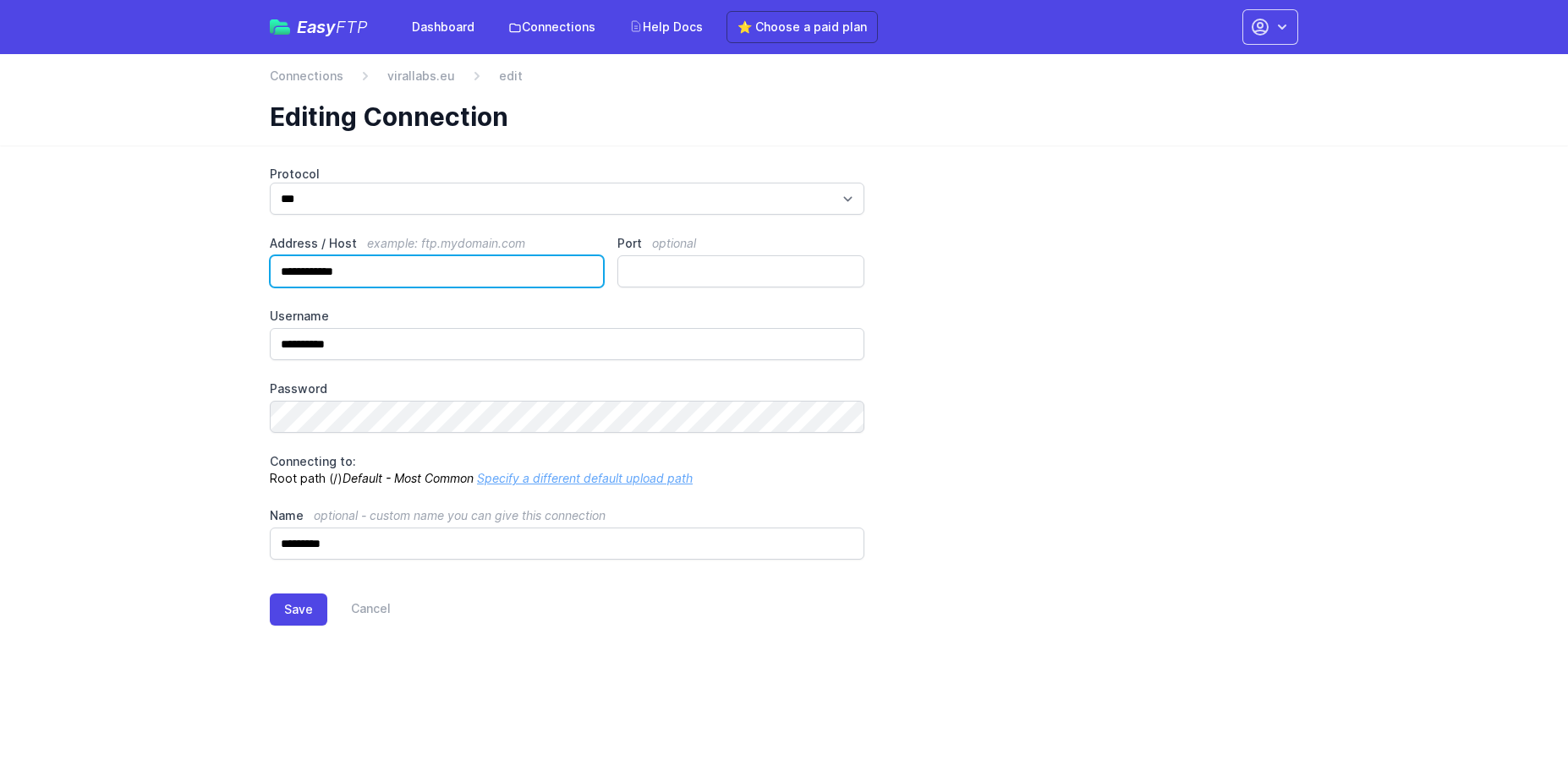 click on "**********" at bounding box center [436, 271] 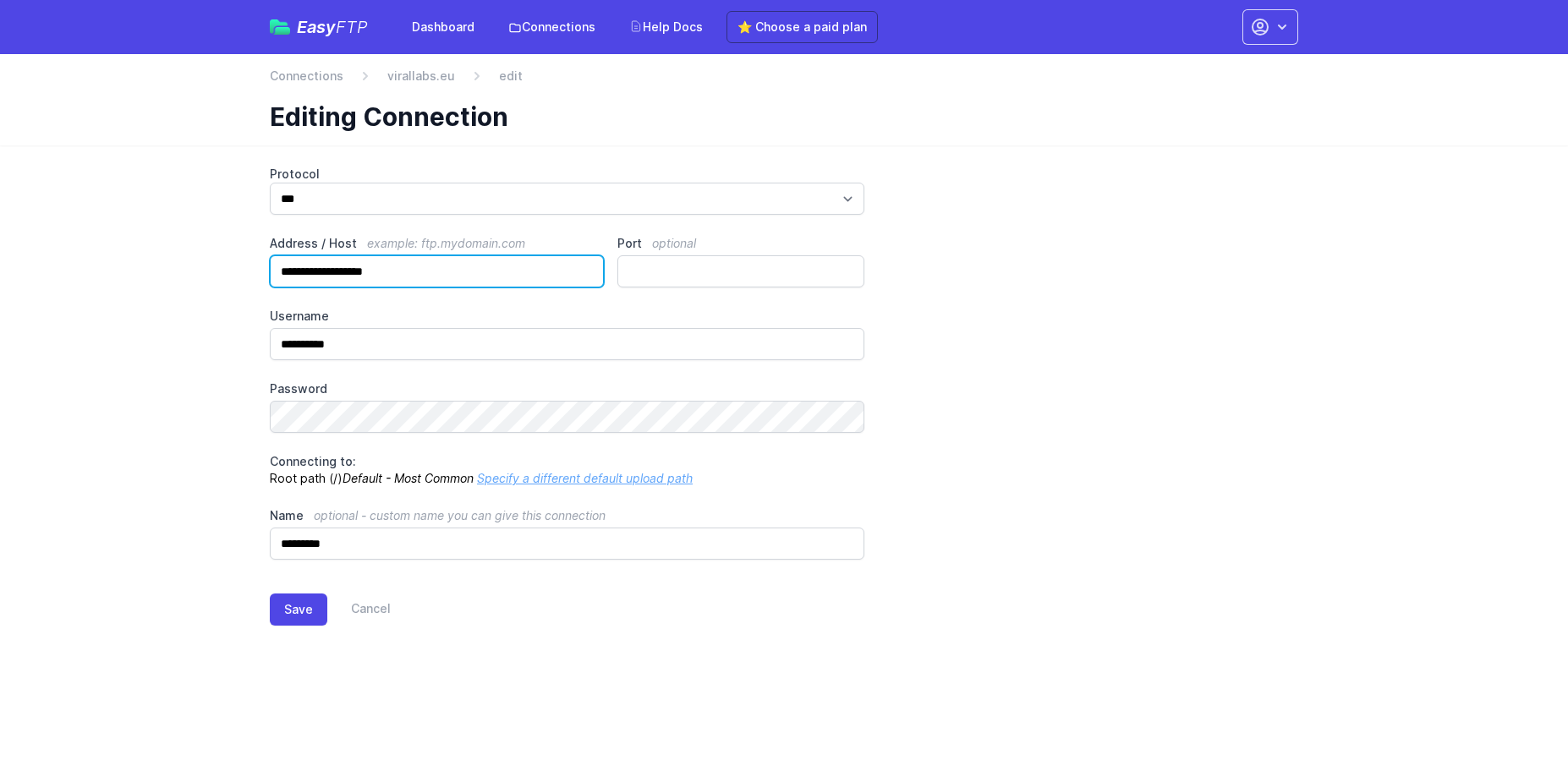 type on "**********" 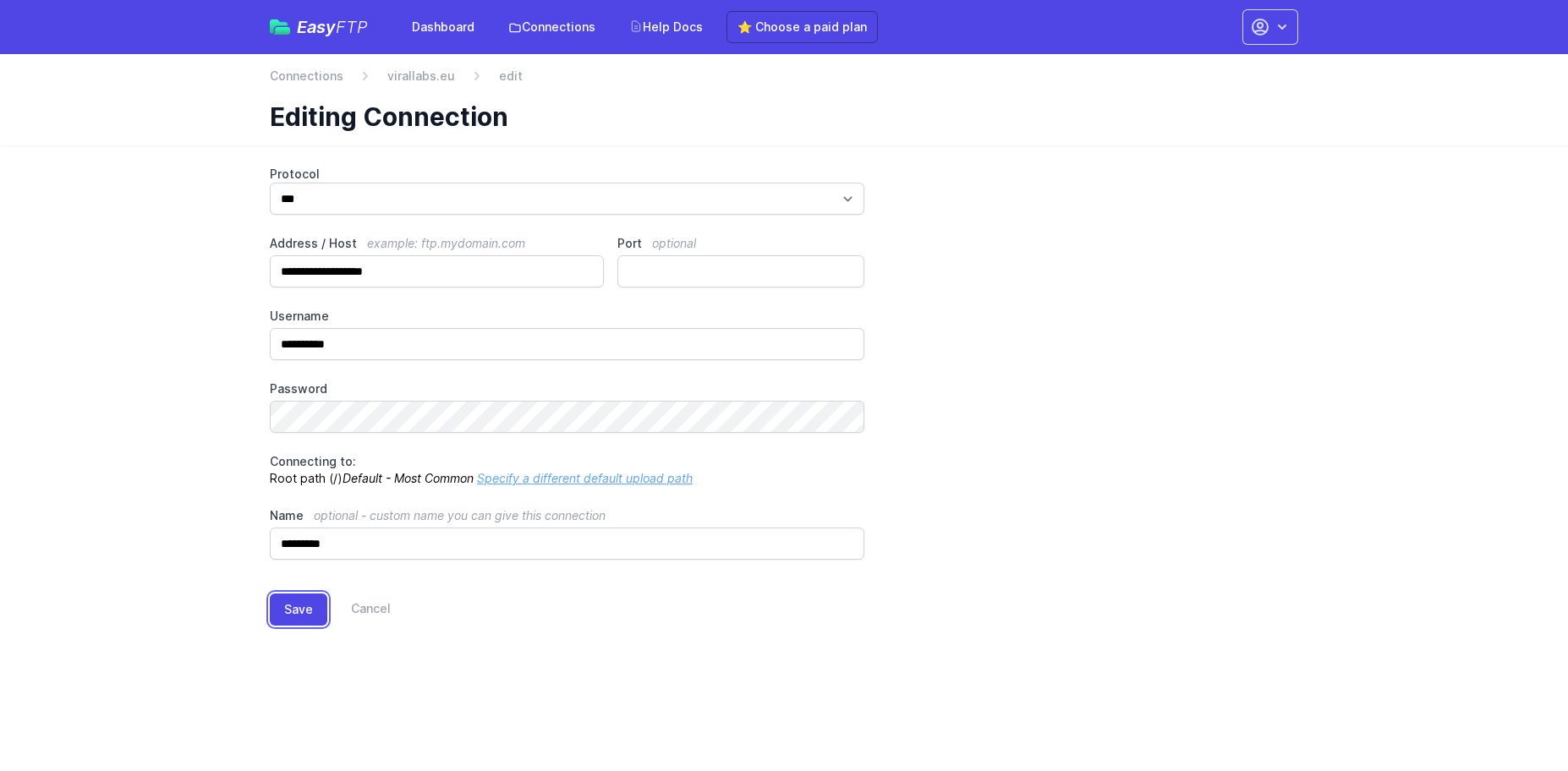 click on "Save" at bounding box center [299, 610] 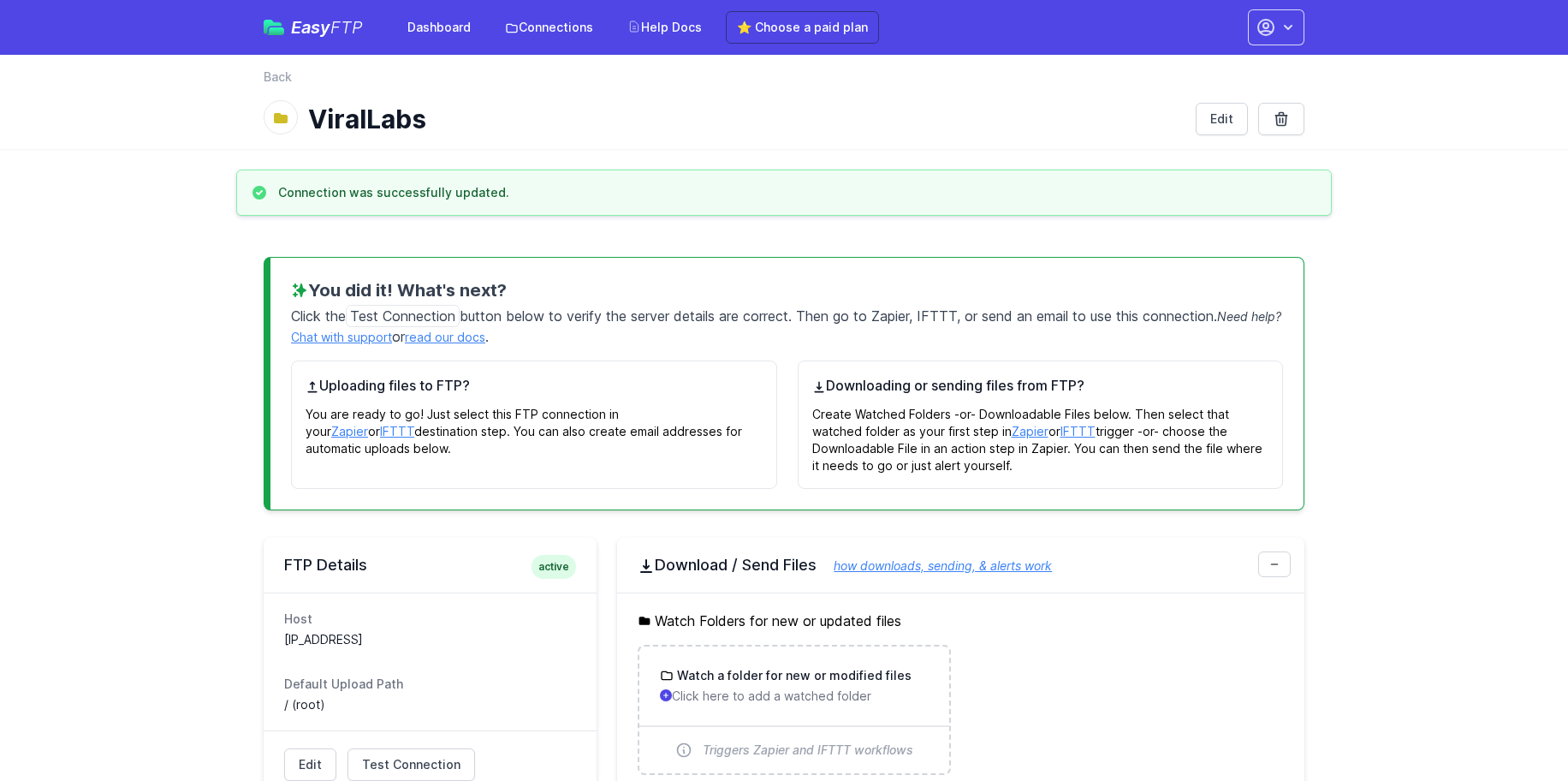 scroll, scrollTop: 257, scrollLeft: 0, axis: vertical 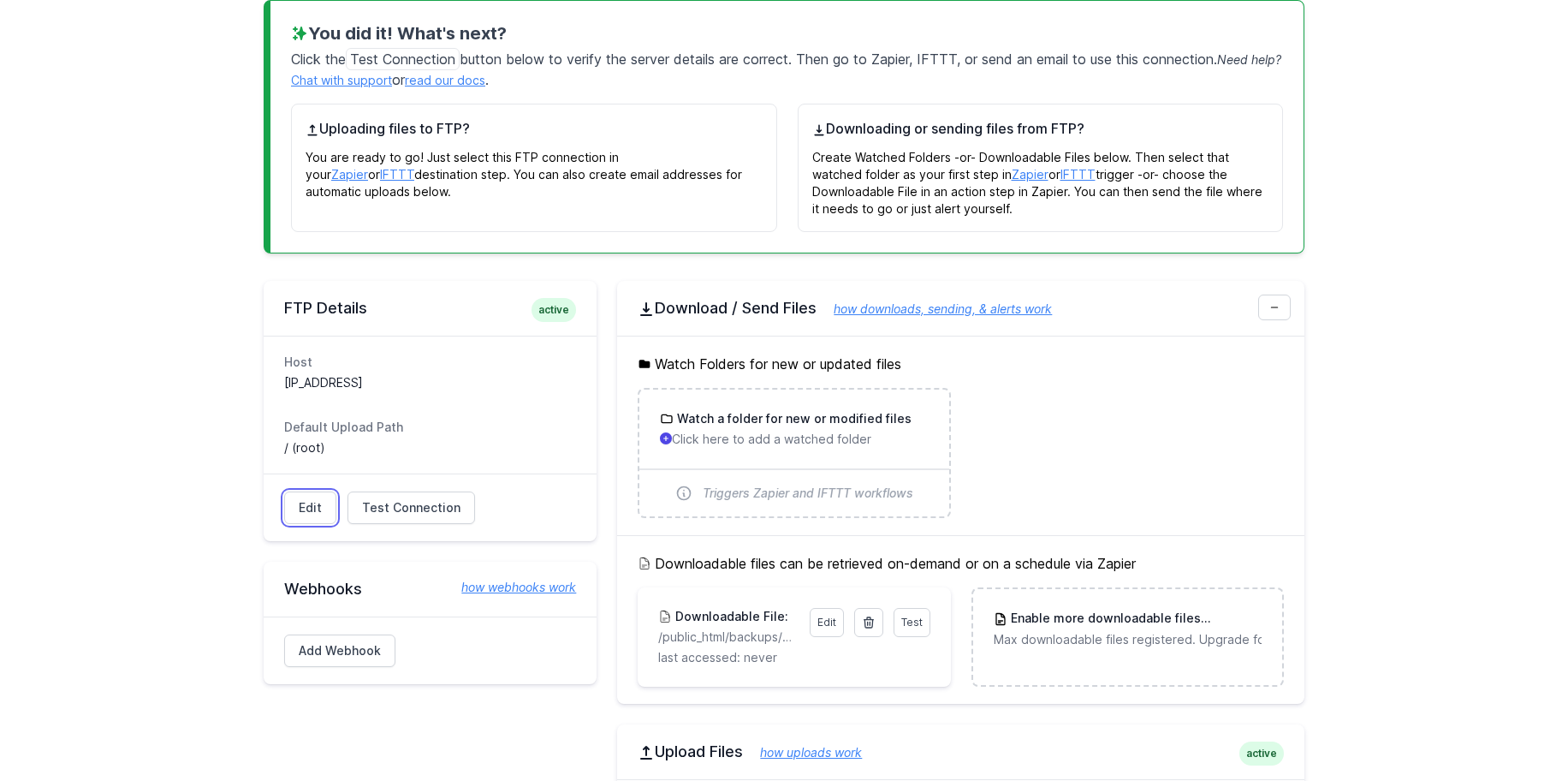 click on "Edit" at bounding box center [310, 508] 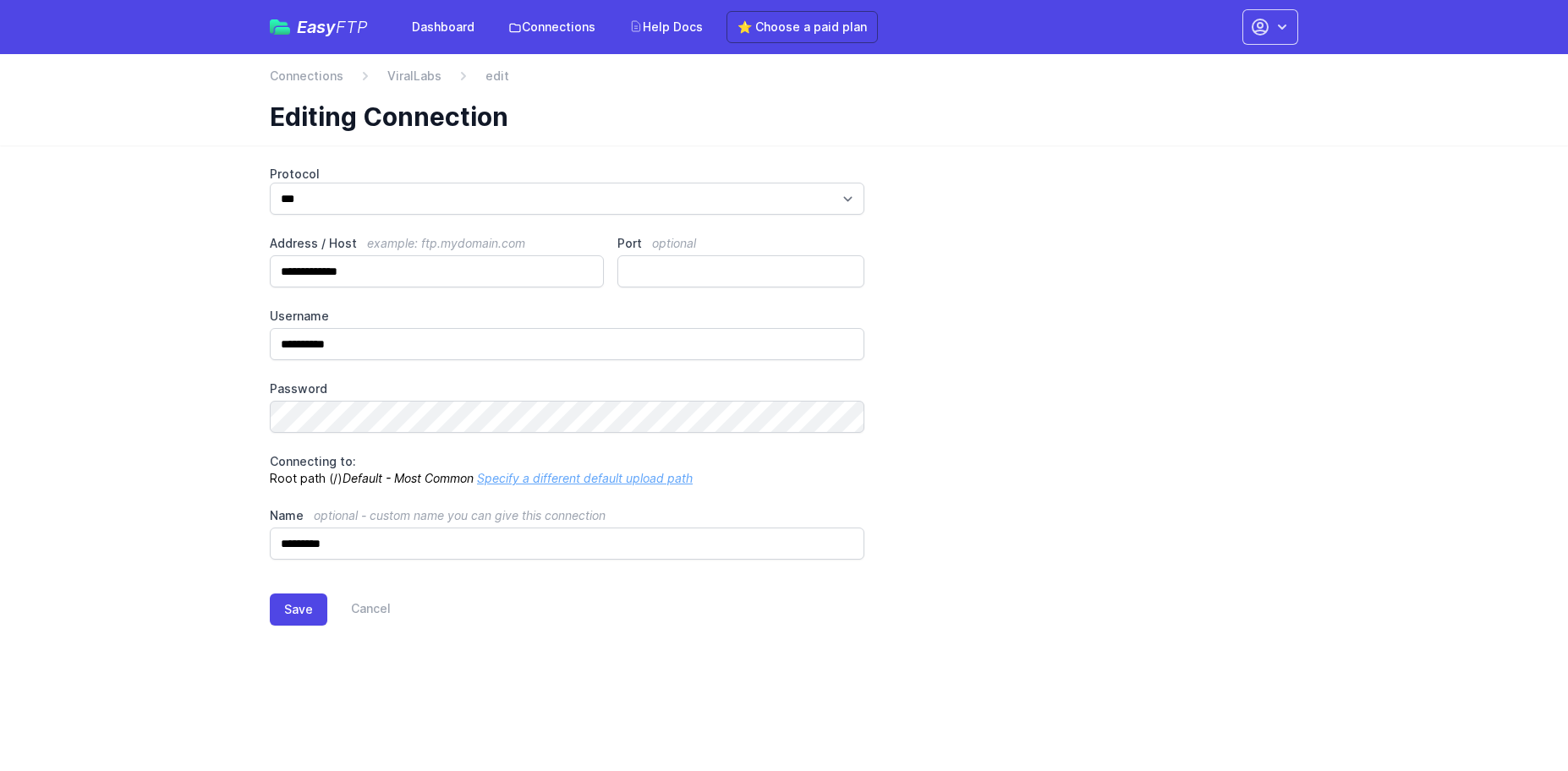 scroll, scrollTop: 0, scrollLeft: 0, axis: both 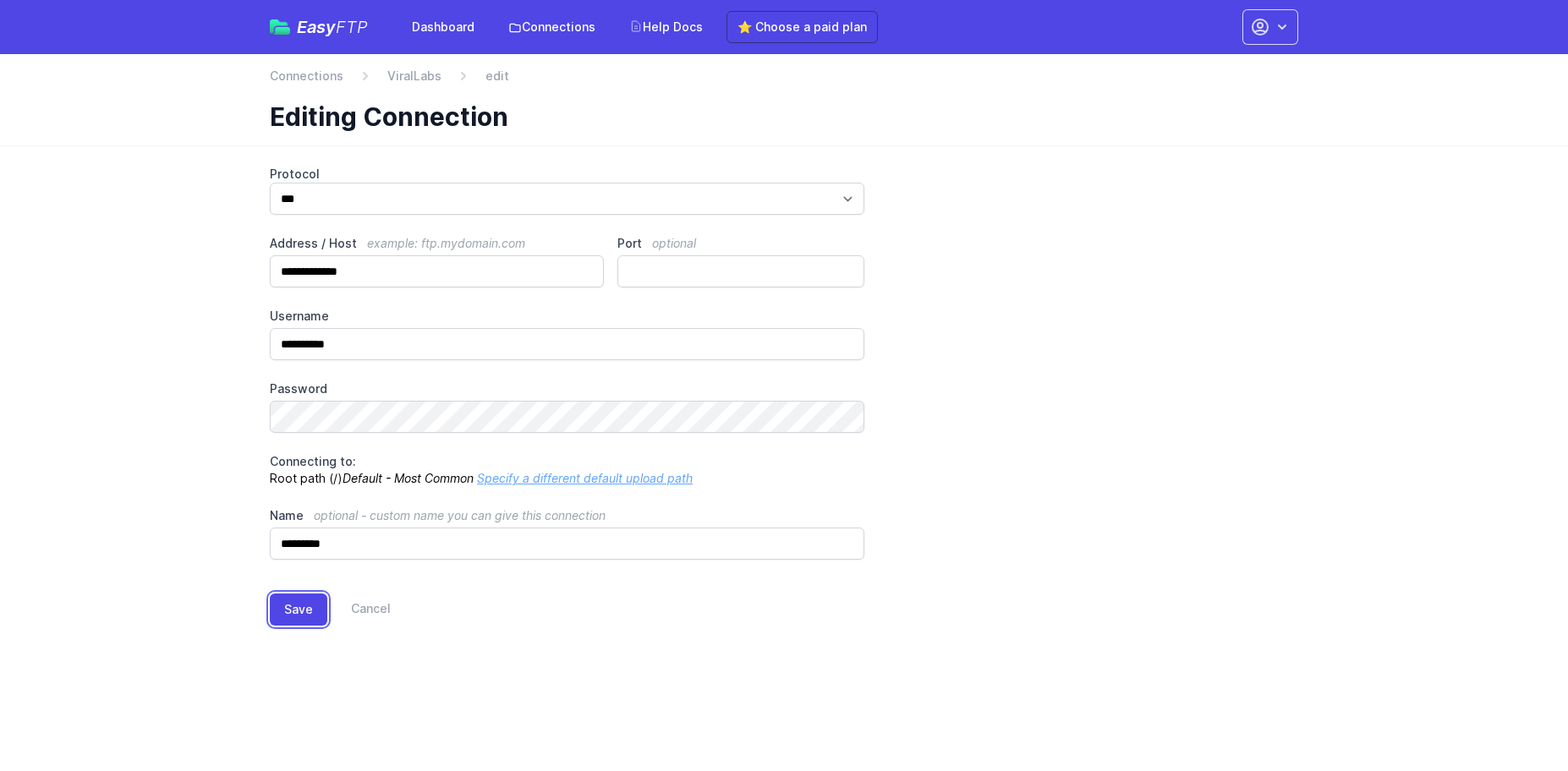 click on "Save" at bounding box center (299, 610) 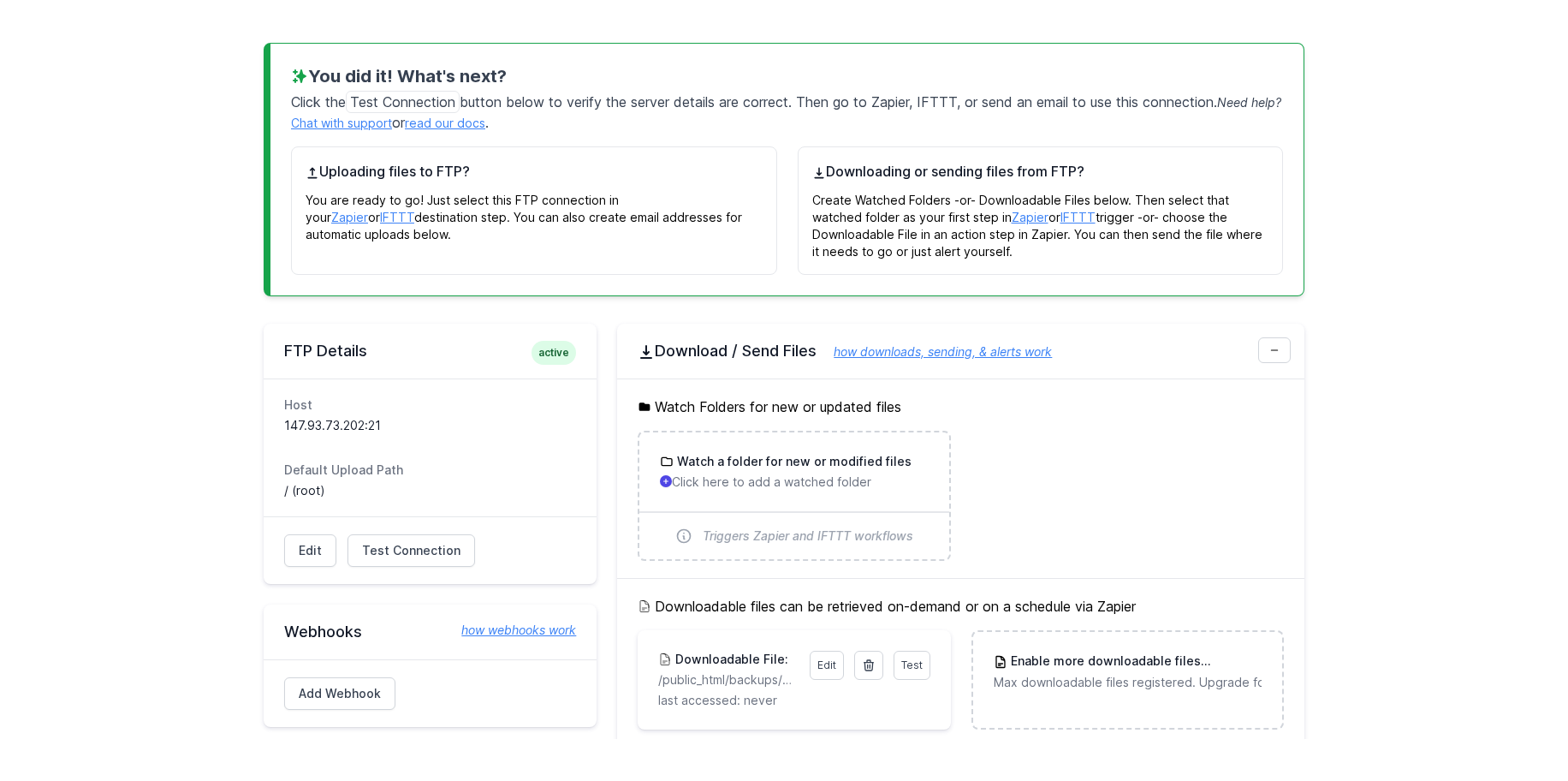scroll, scrollTop: 385, scrollLeft: 0, axis: vertical 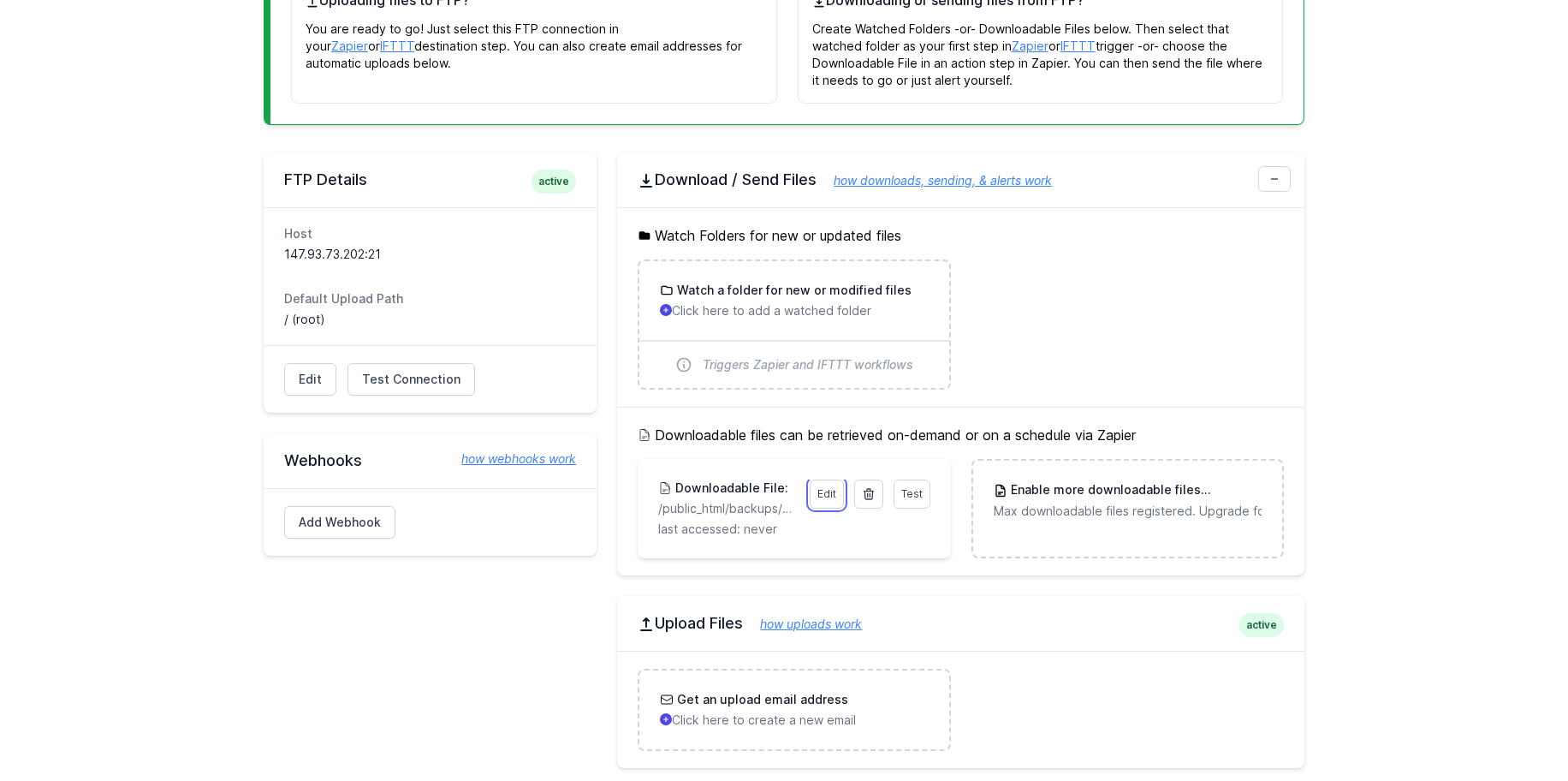 click on "Edit" at bounding box center [827, 494] 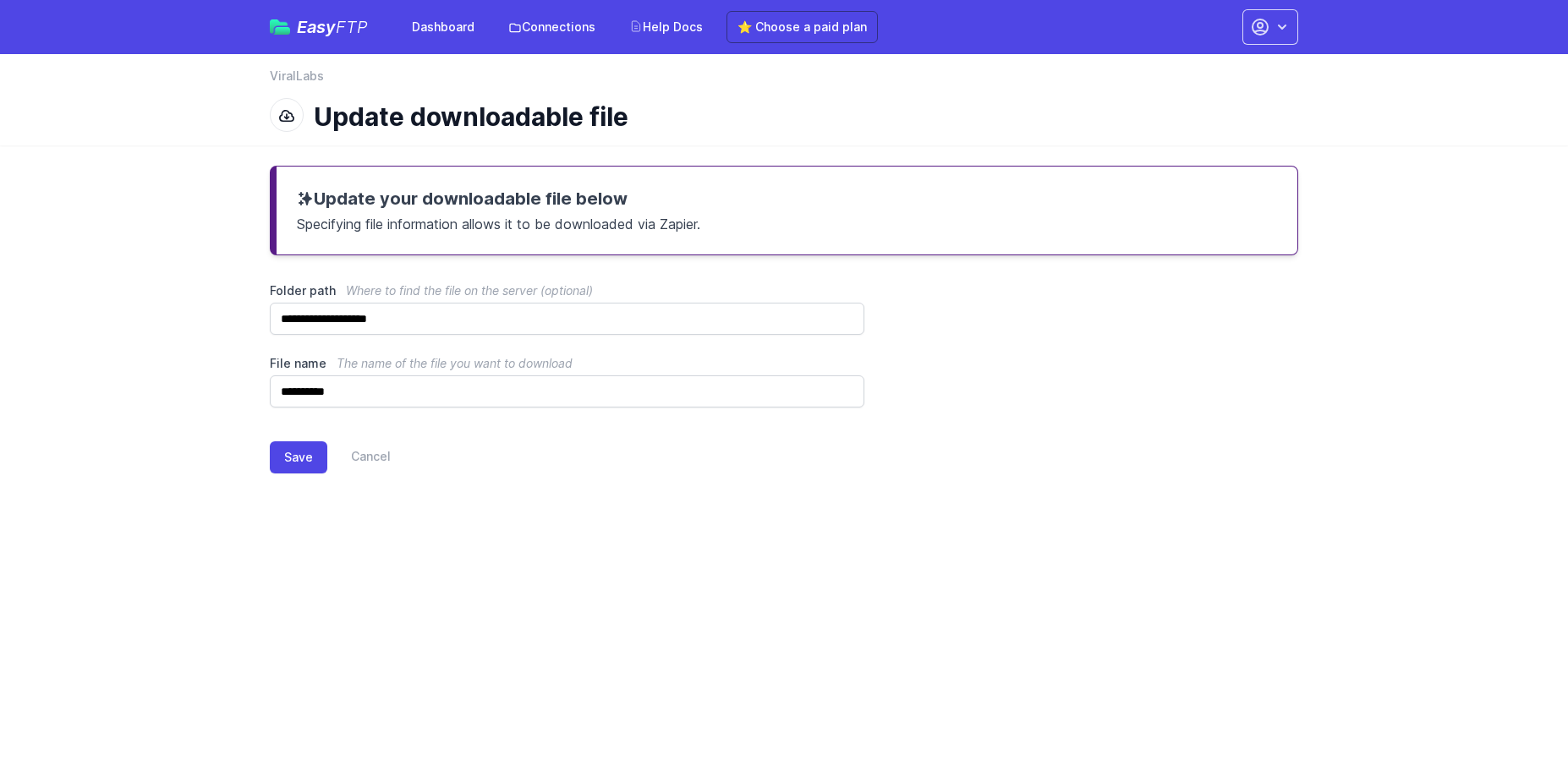 scroll, scrollTop: 0, scrollLeft: 0, axis: both 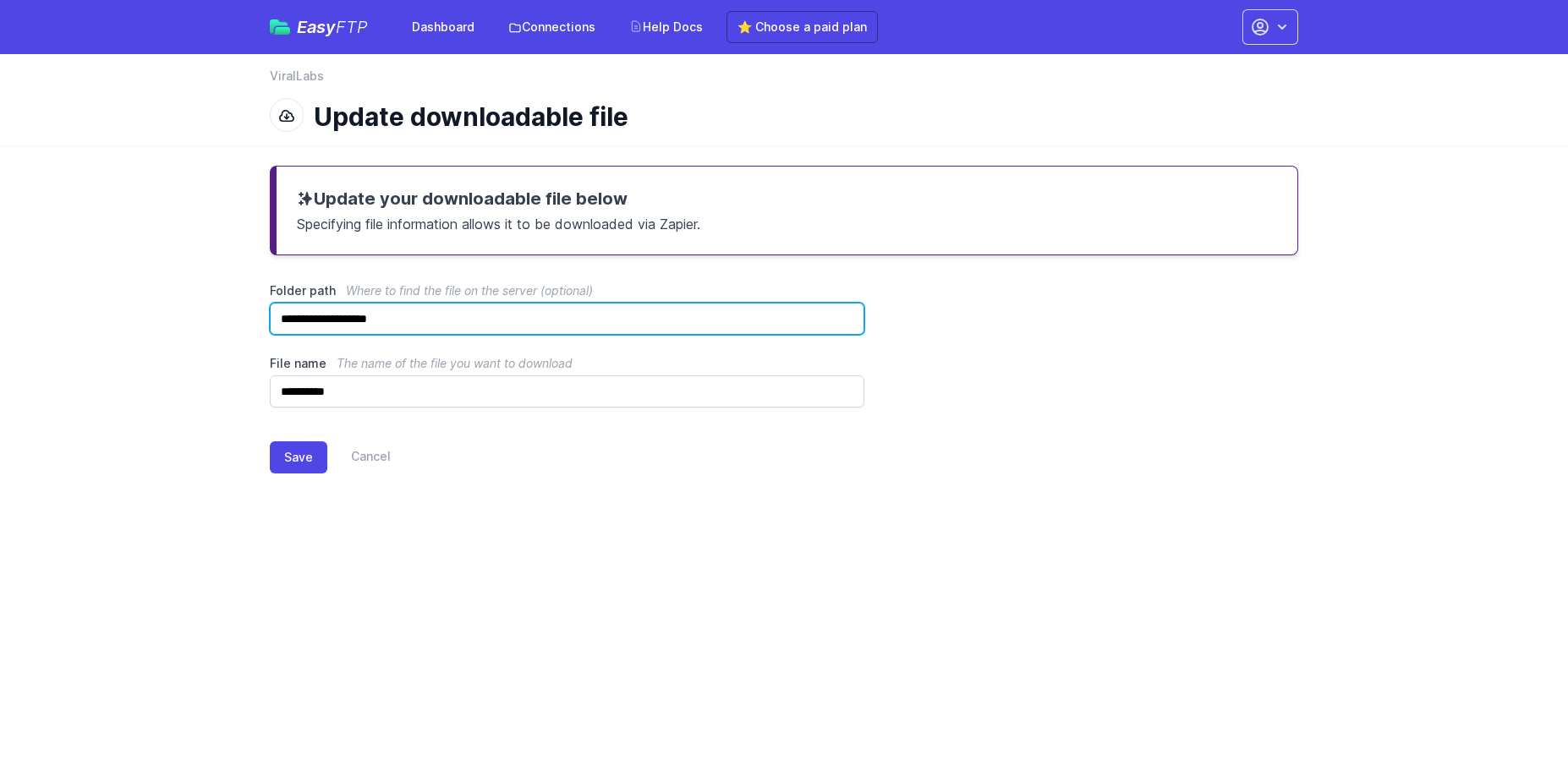 click on "**********" at bounding box center [567, 319] 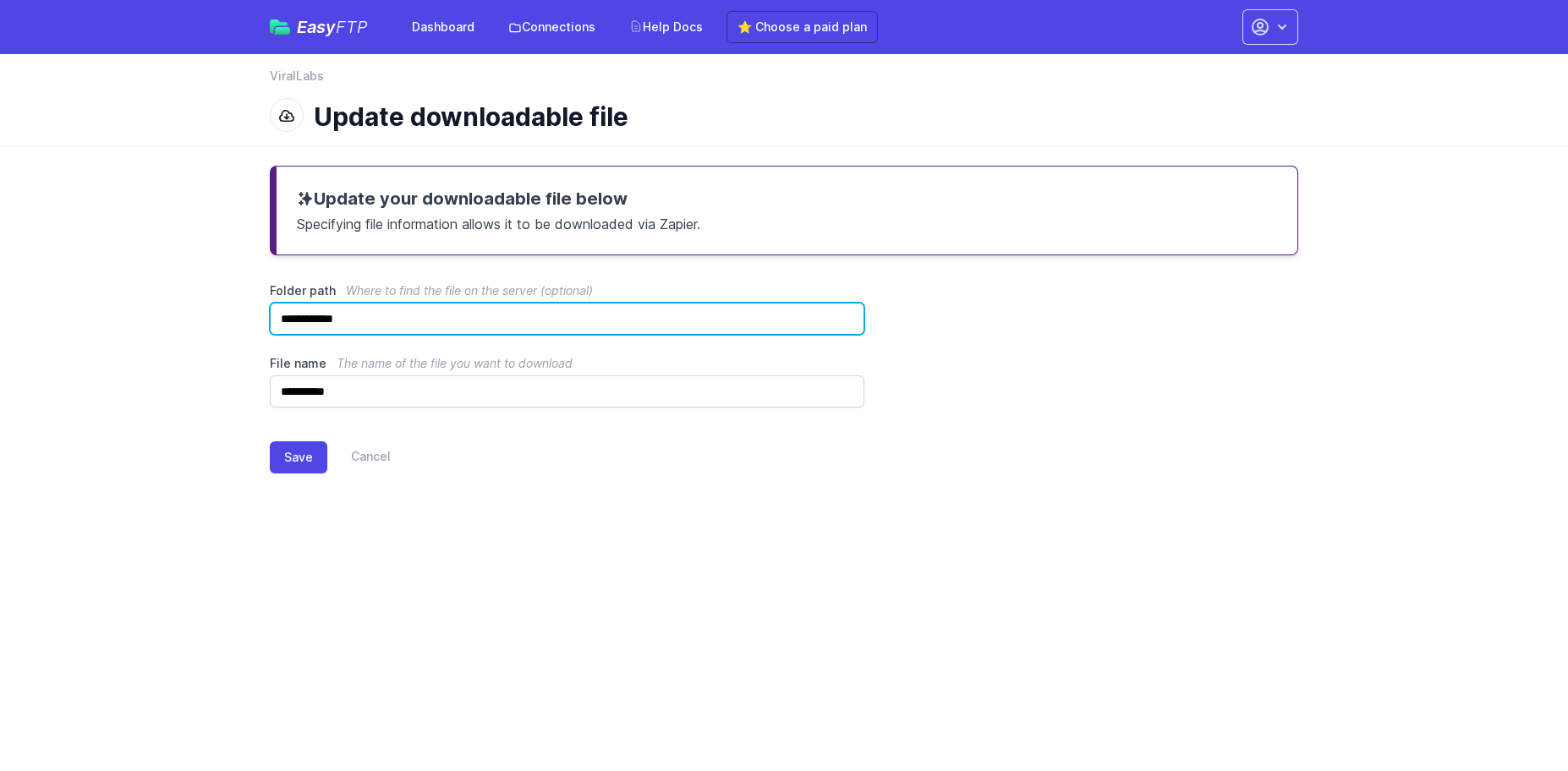 type on "**********" 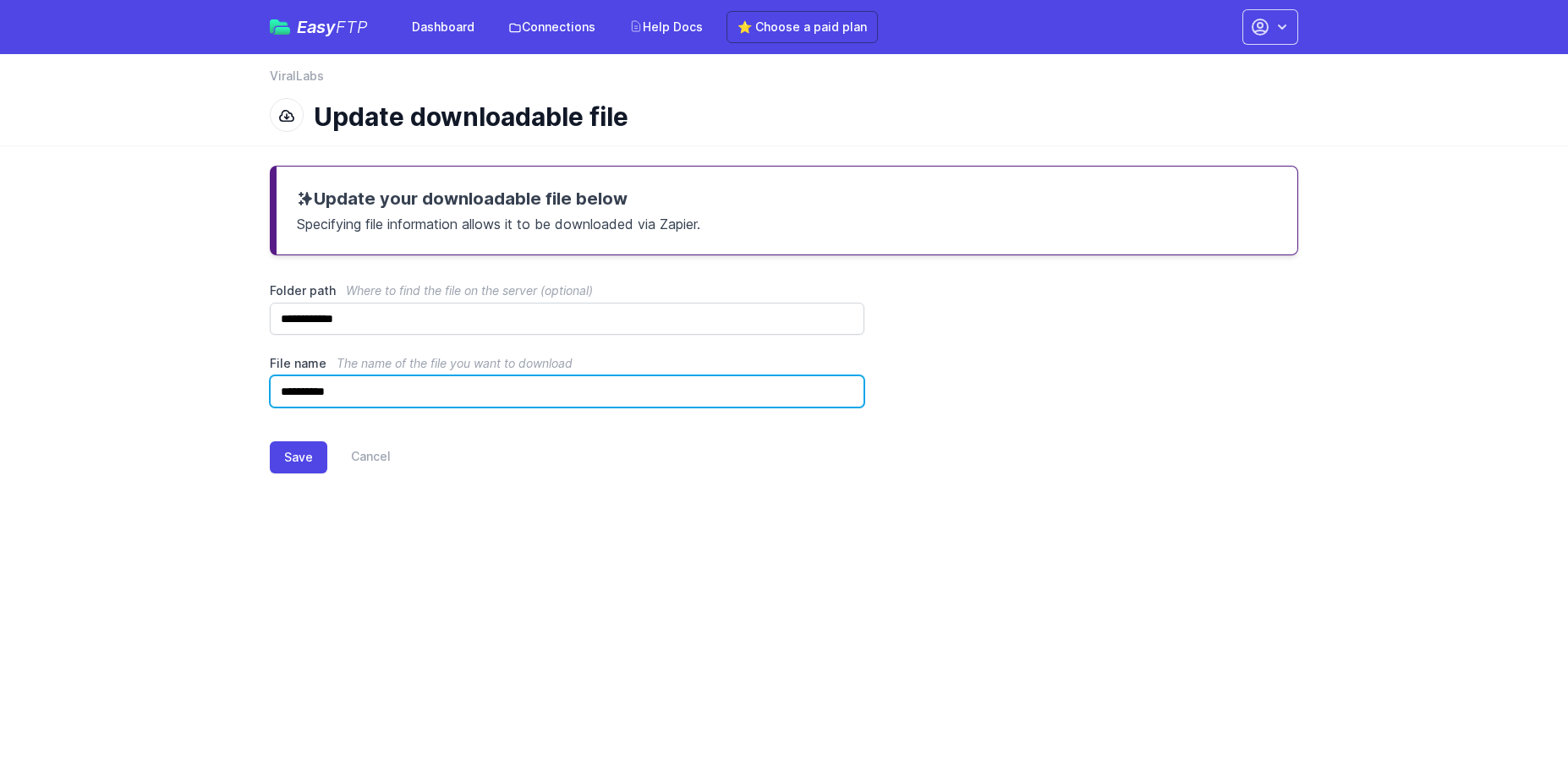 click on "**********" at bounding box center (567, 391) 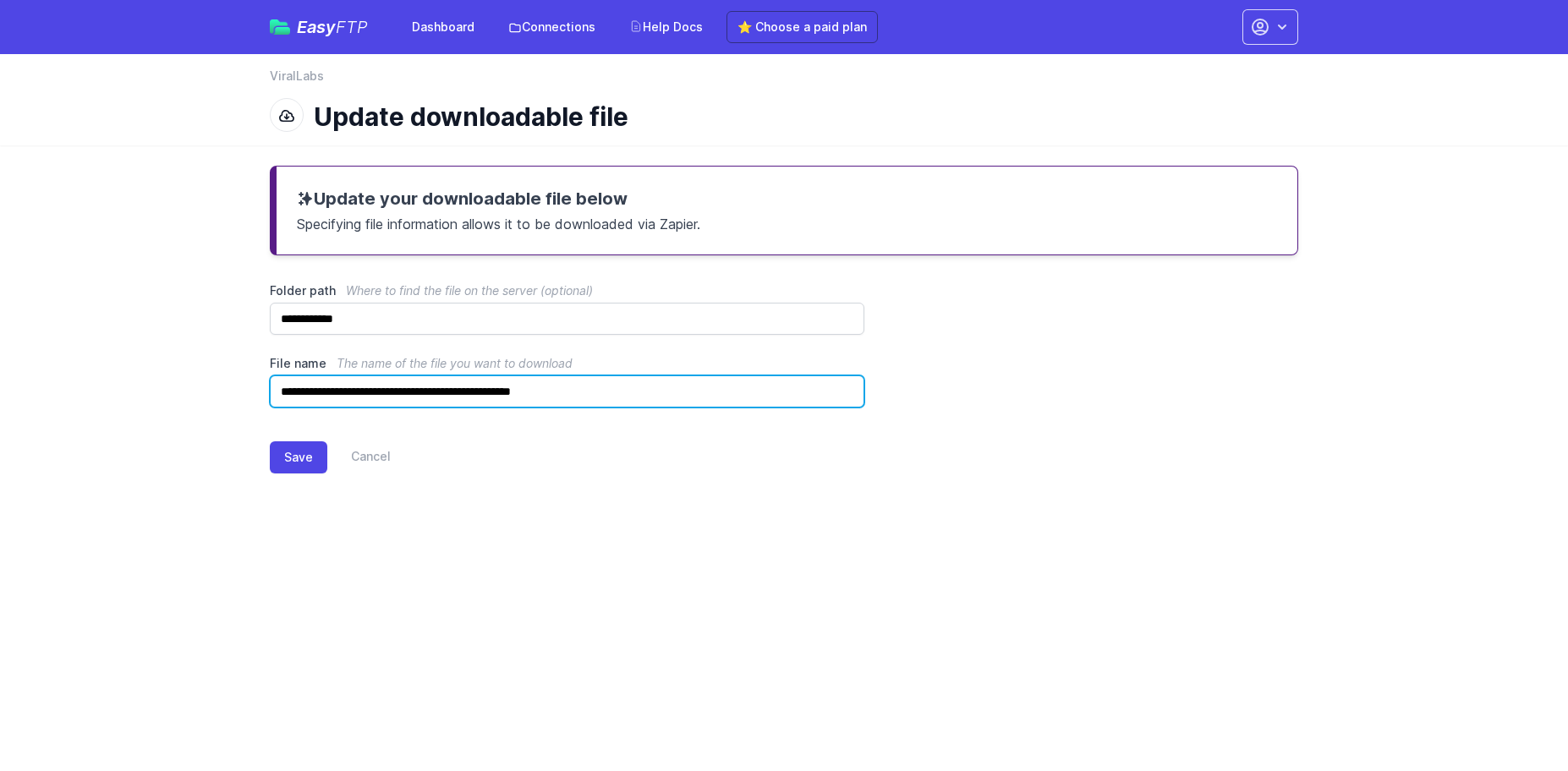 type on "**********" 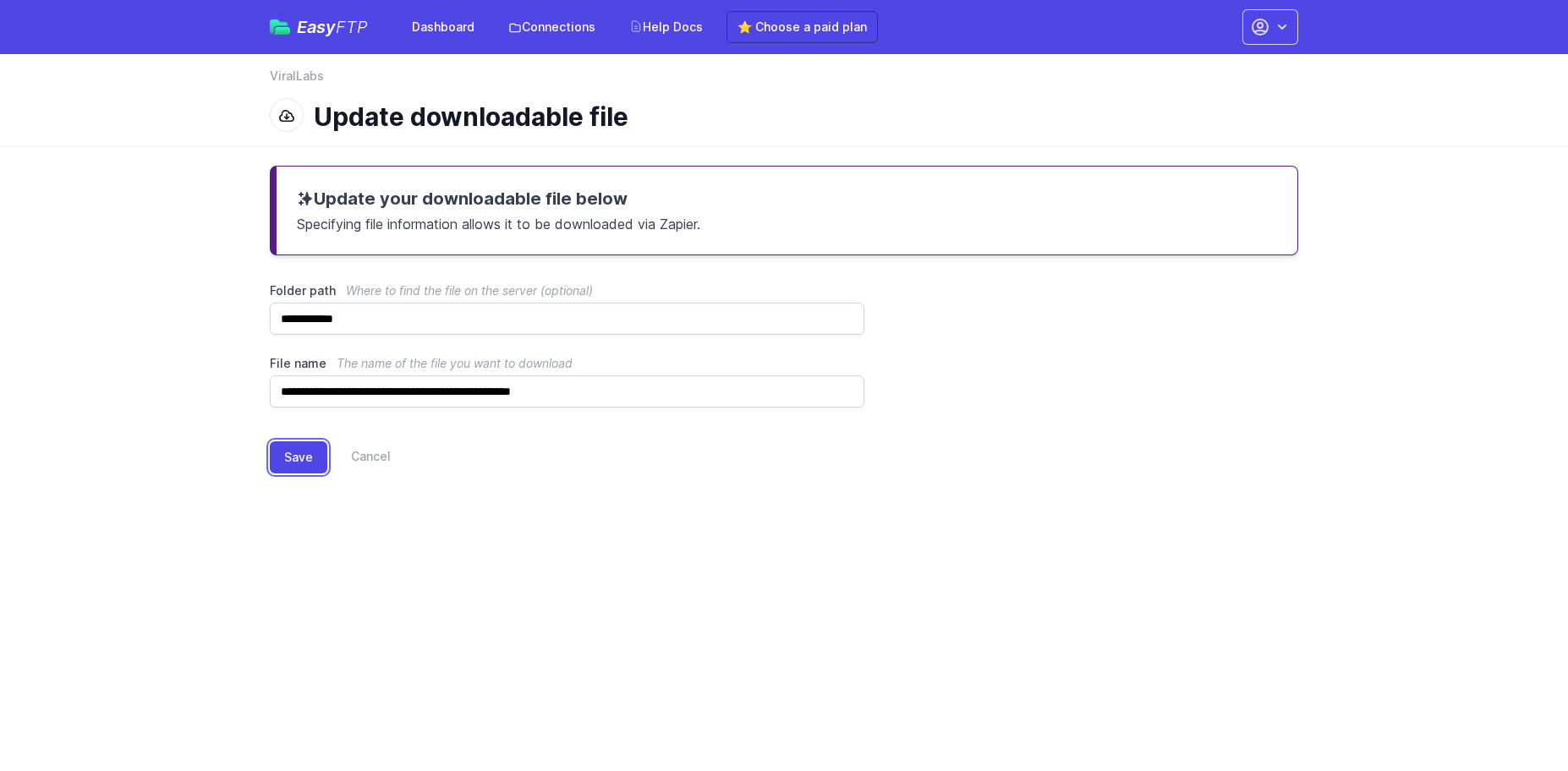 click on "Save" at bounding box center [299, 457] 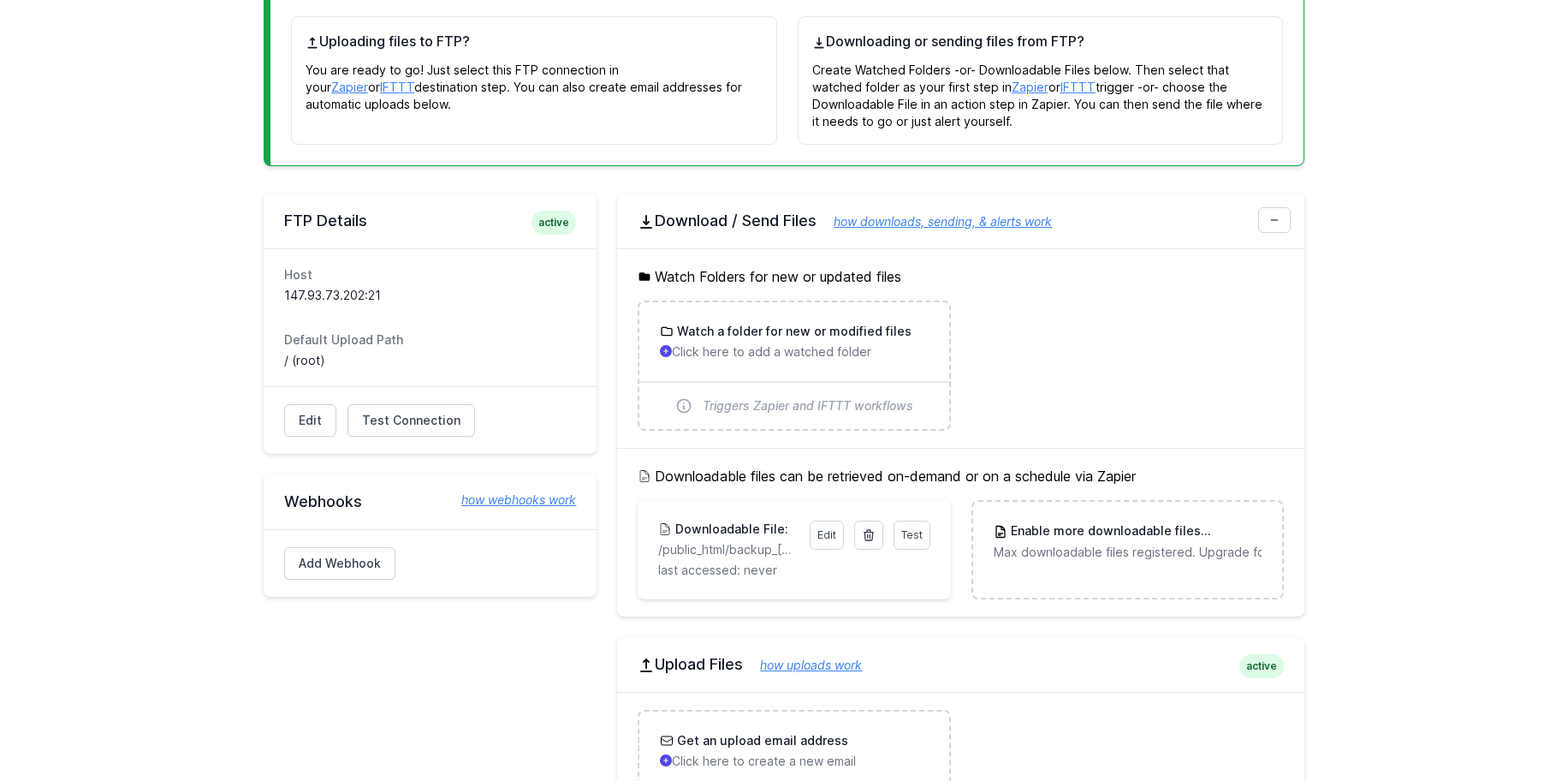scroll, scrollTop: 385, scrollLeft: 0, axis: vertical 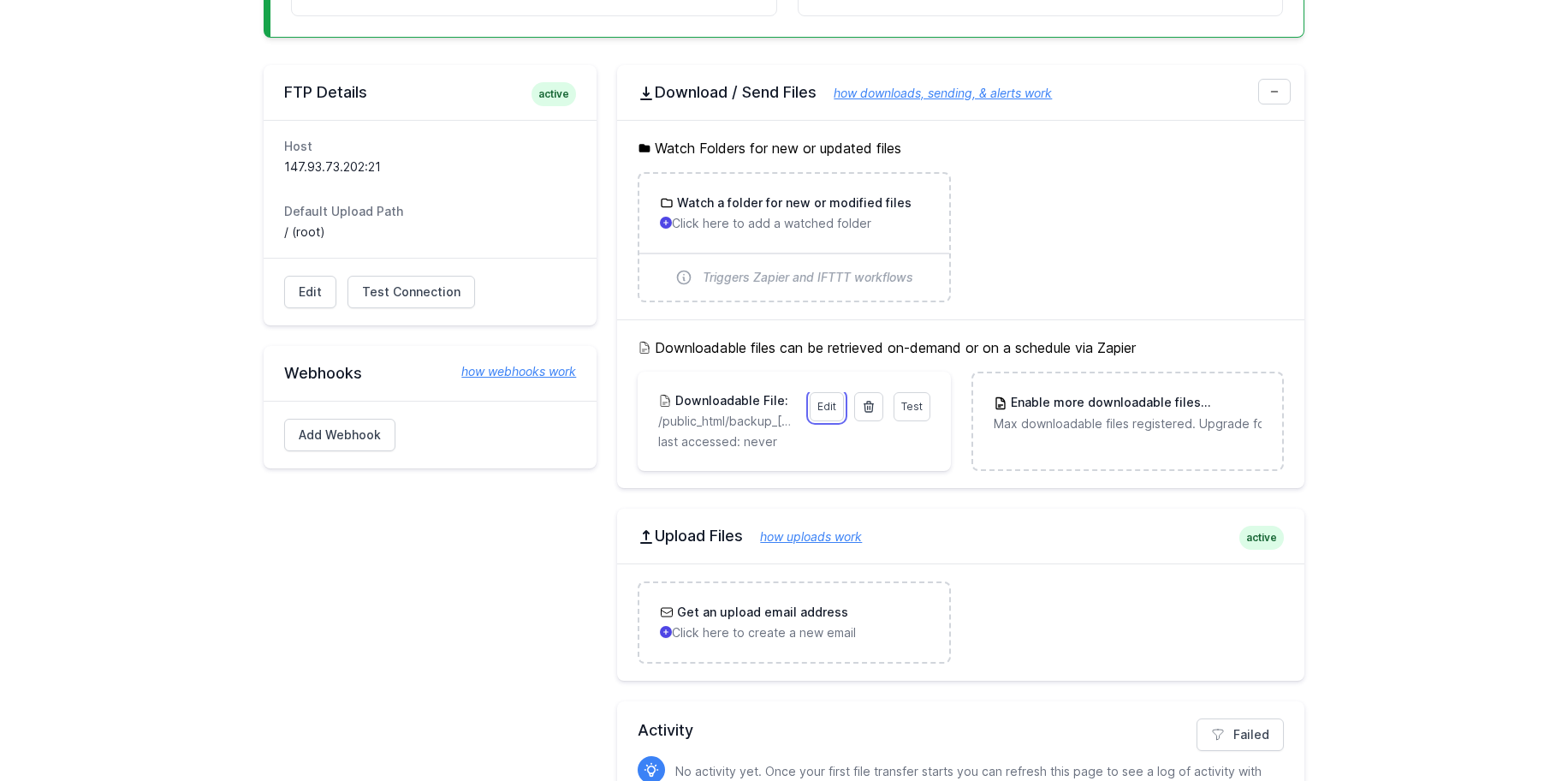 click on "Edit" at bounding box center [827, 407] 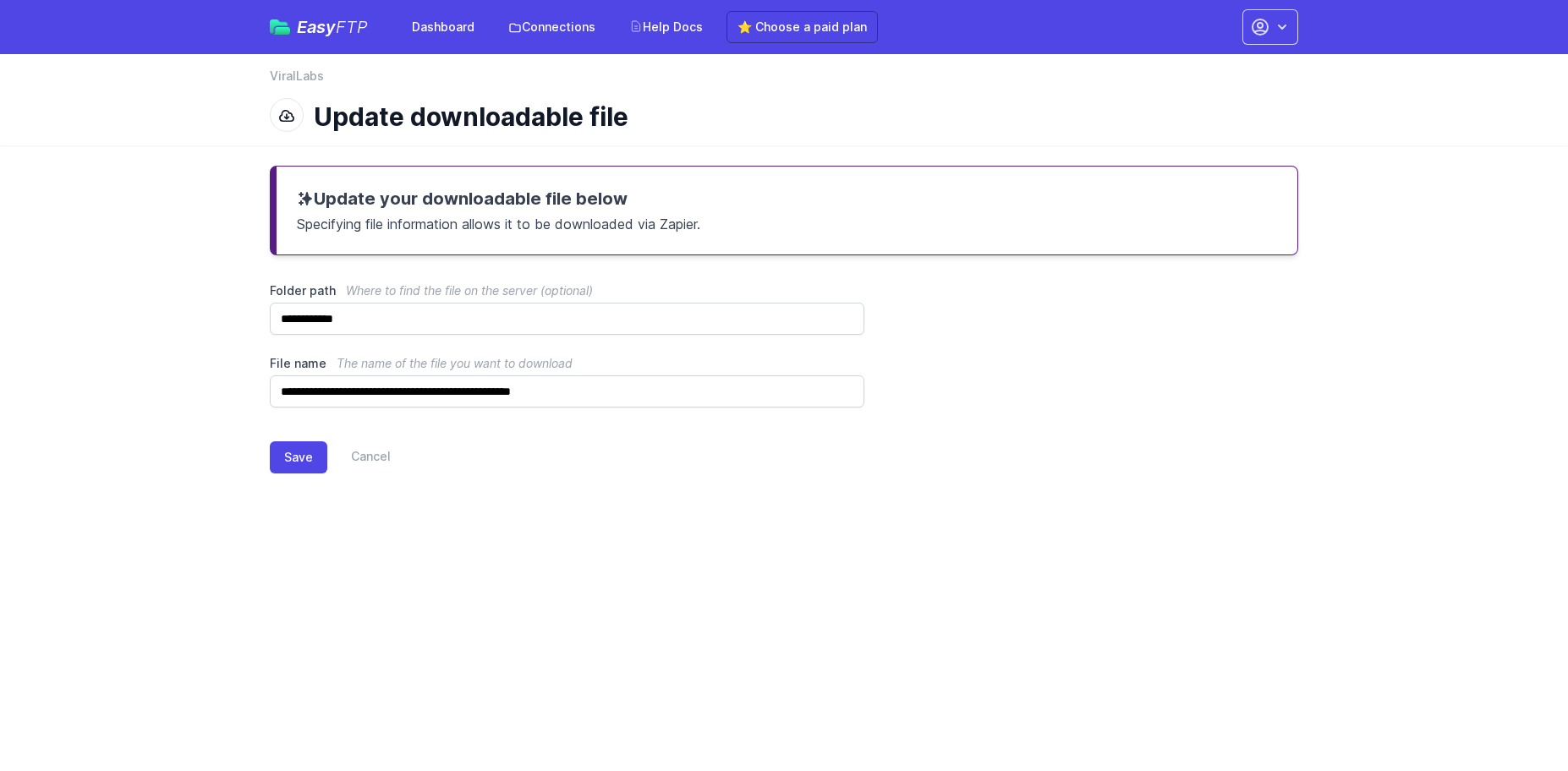 scroll, scrollTop: 0, scrollLeft: 0, axis: both 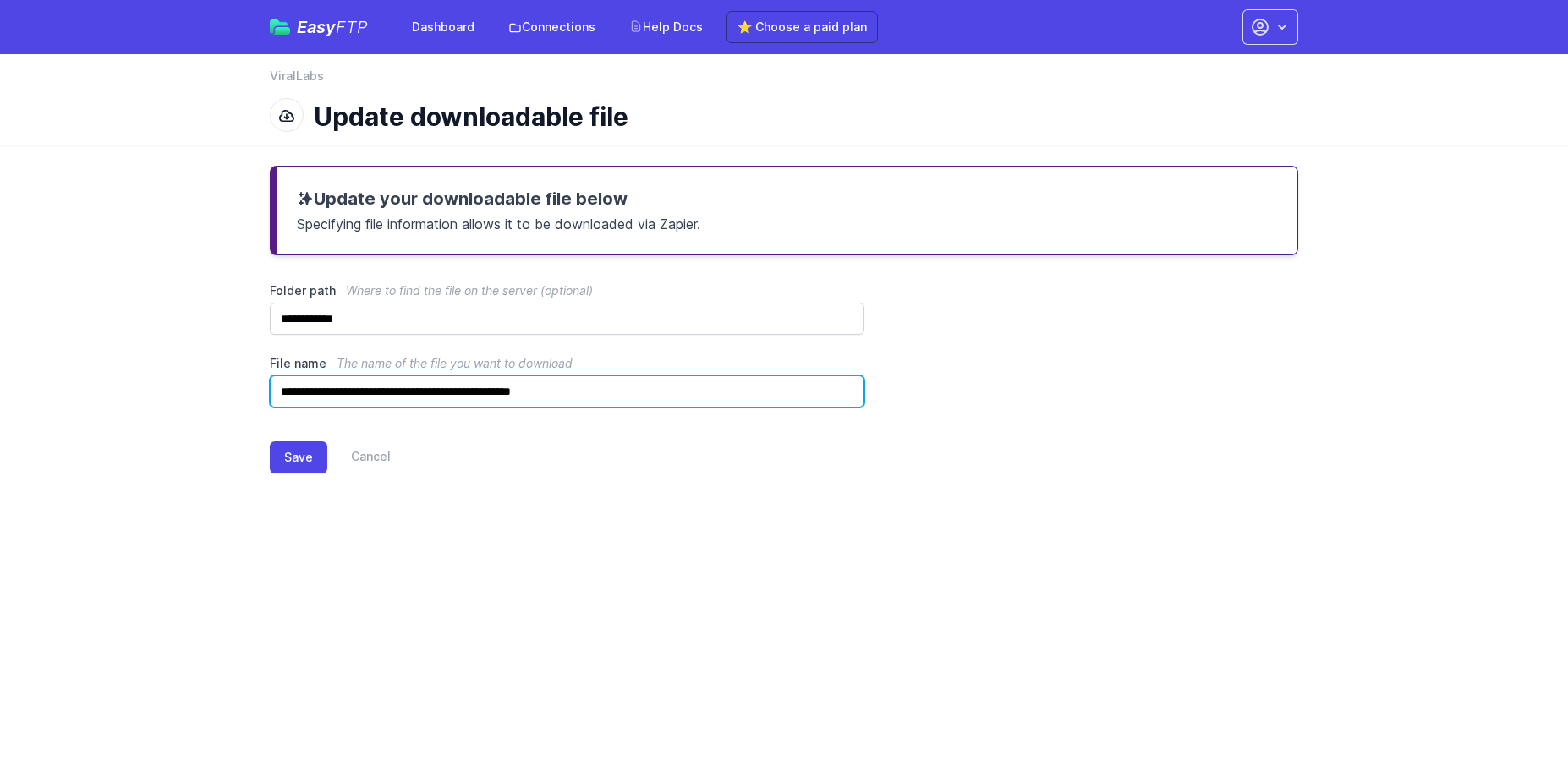 click on "**********" at bounding box center [567, 391] 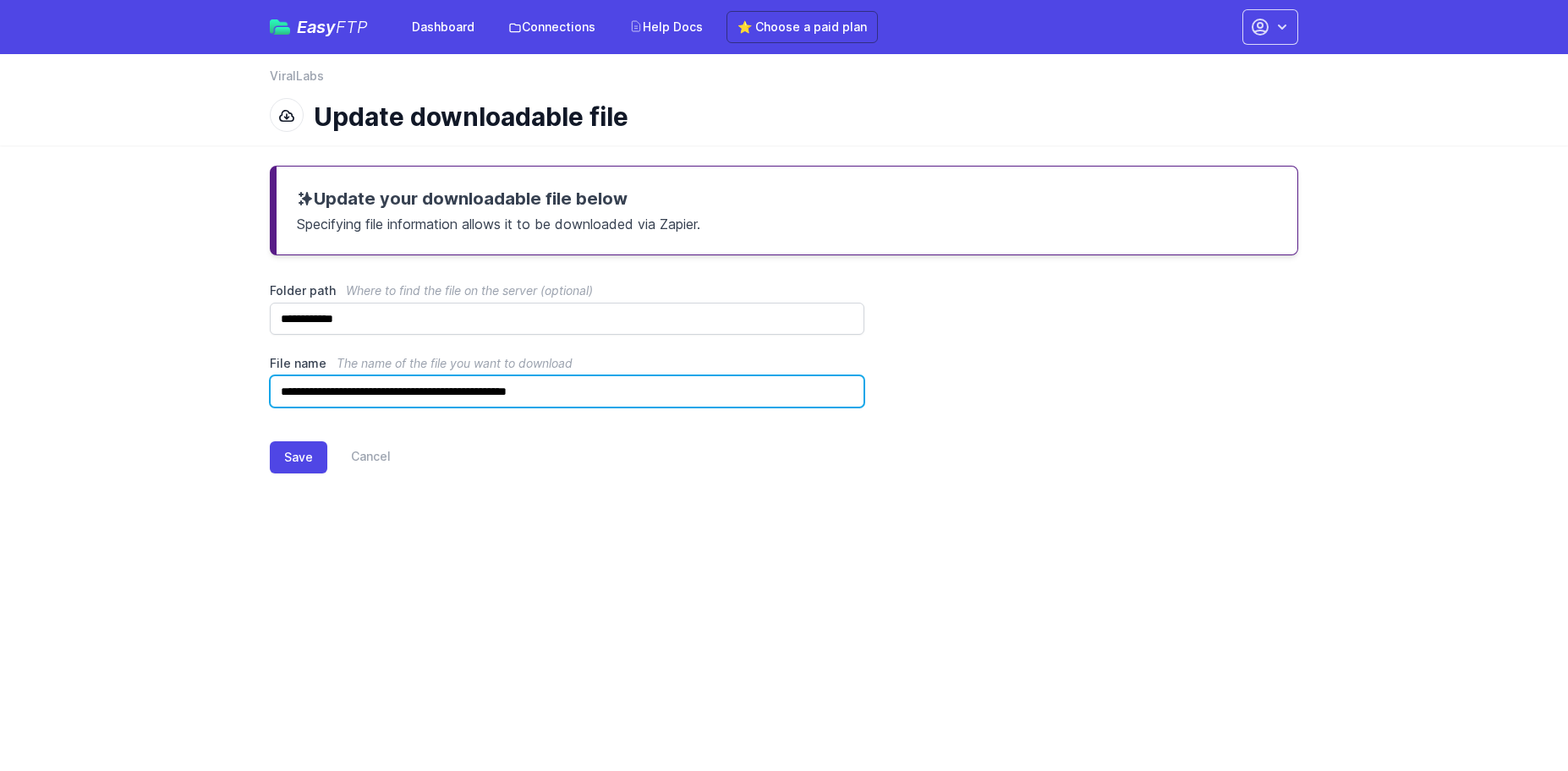 type on "**********" 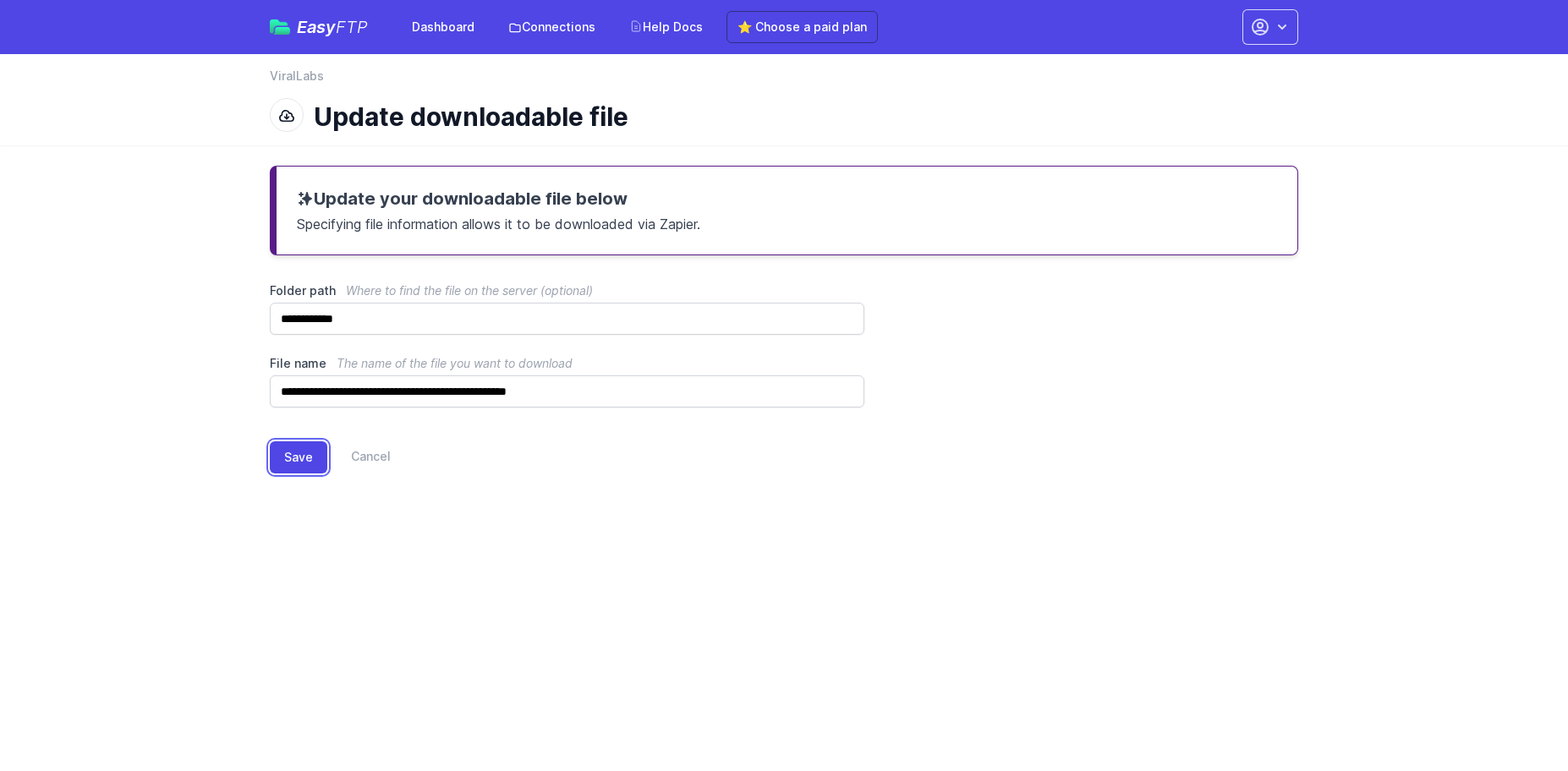 click on "Save" at bounding box center (299, 457) 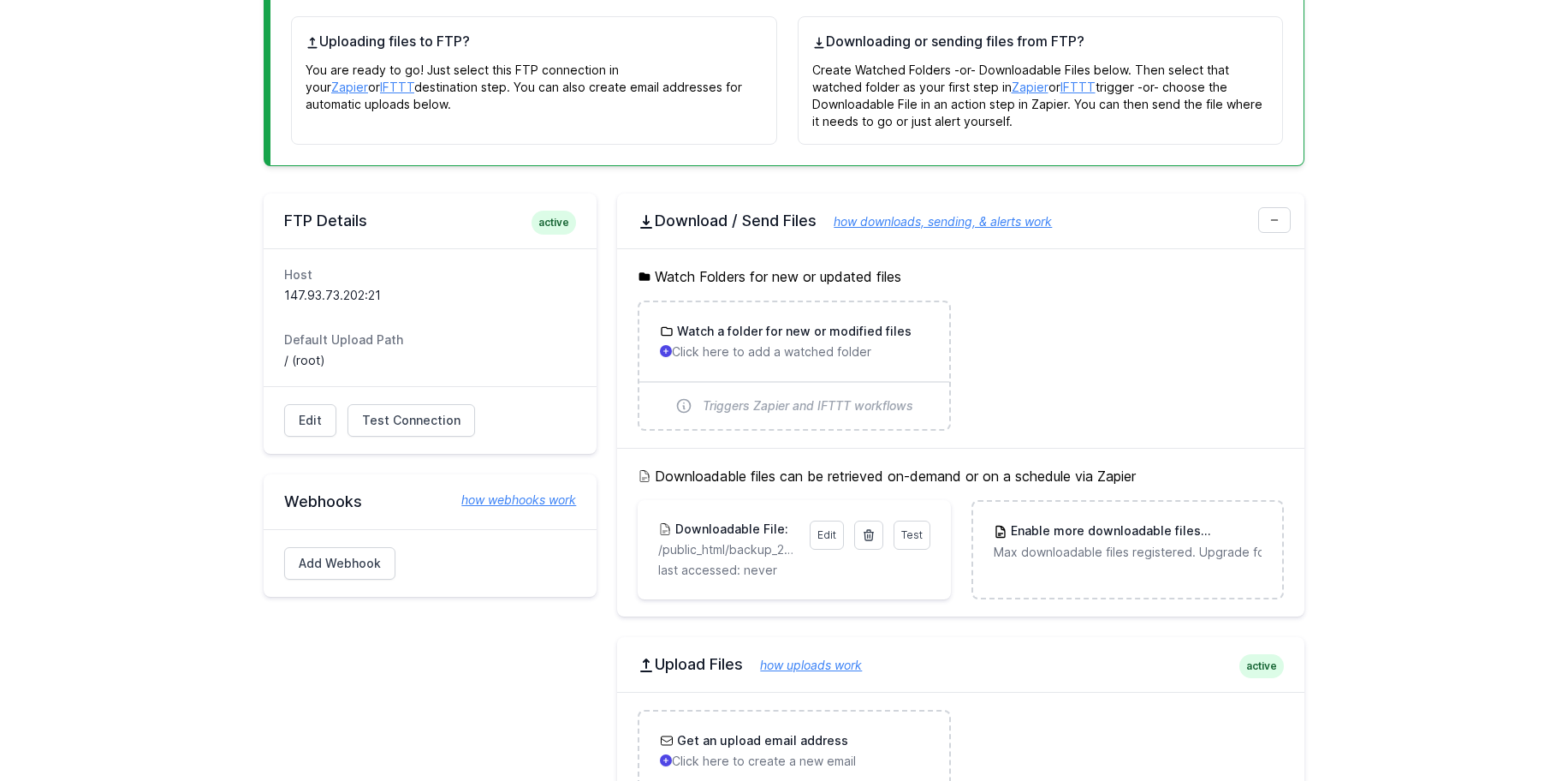 scroll, scrollTop: 486, scrollLeft: 0, axis: vertical 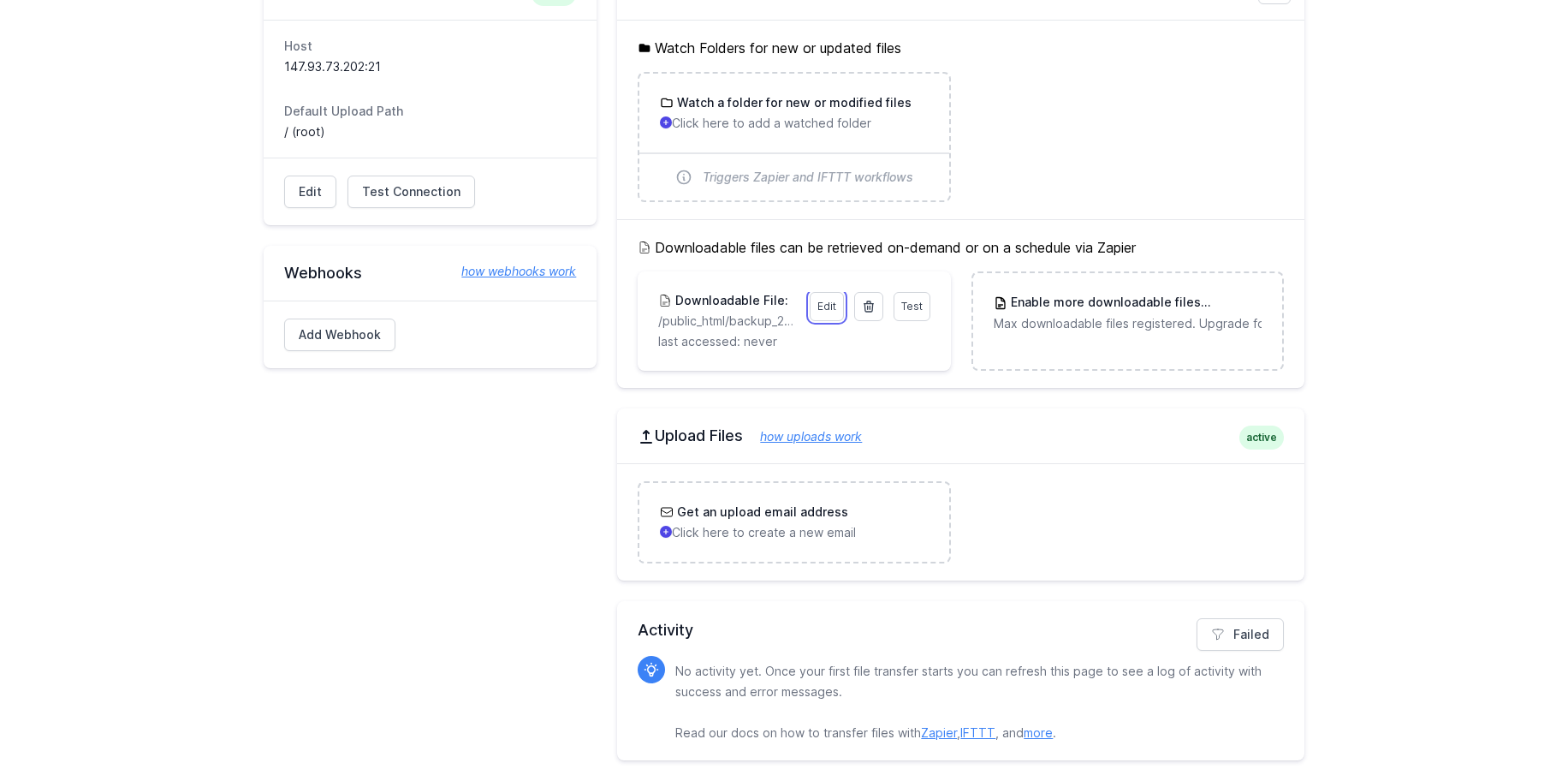 click on "Edit" at bounding box center (827, 307) 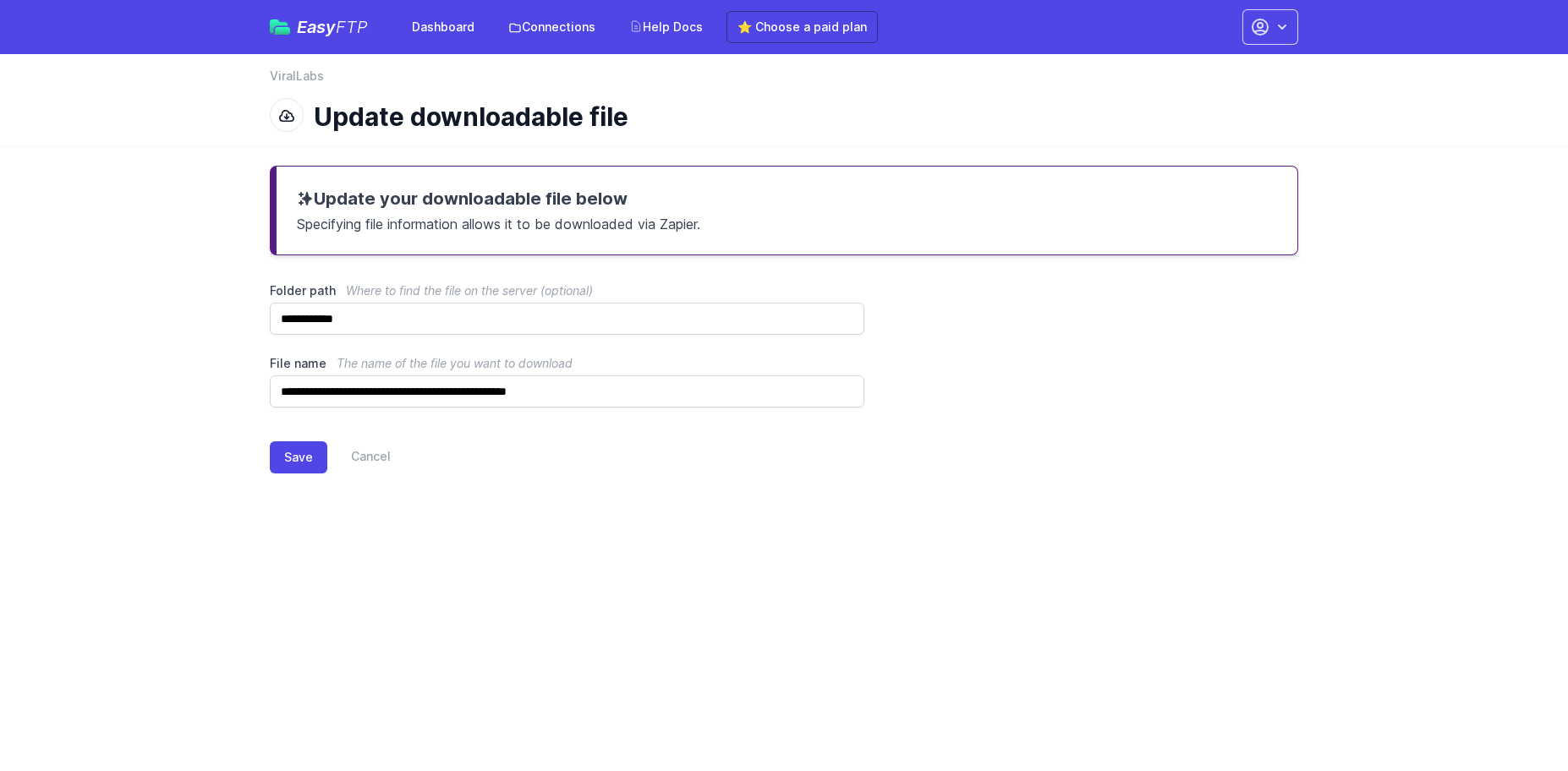 scroll, scrollTop: 0, scrollLeft: 0, axis: both 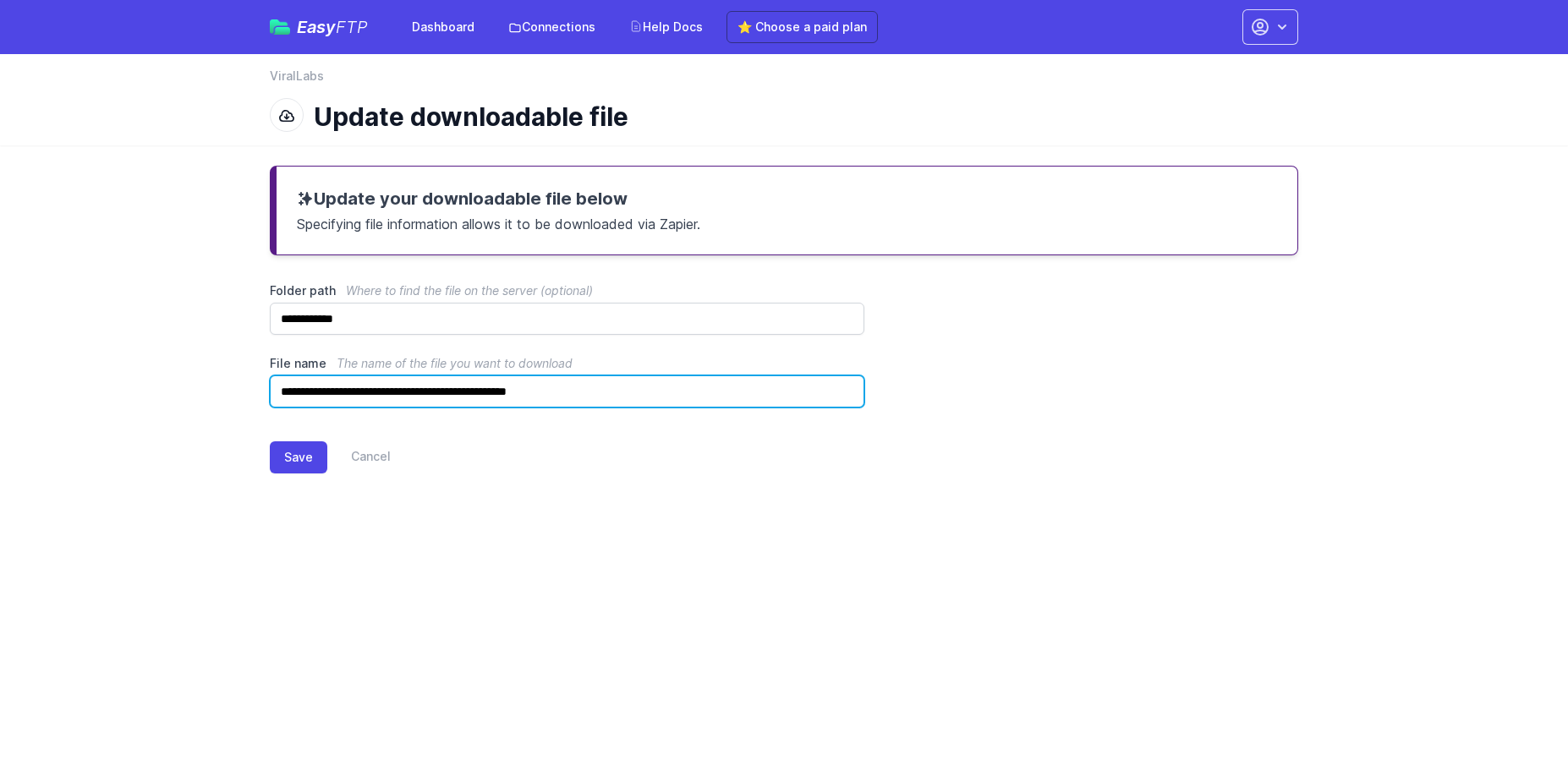 click on "**********" at bounding box center (567, 391) 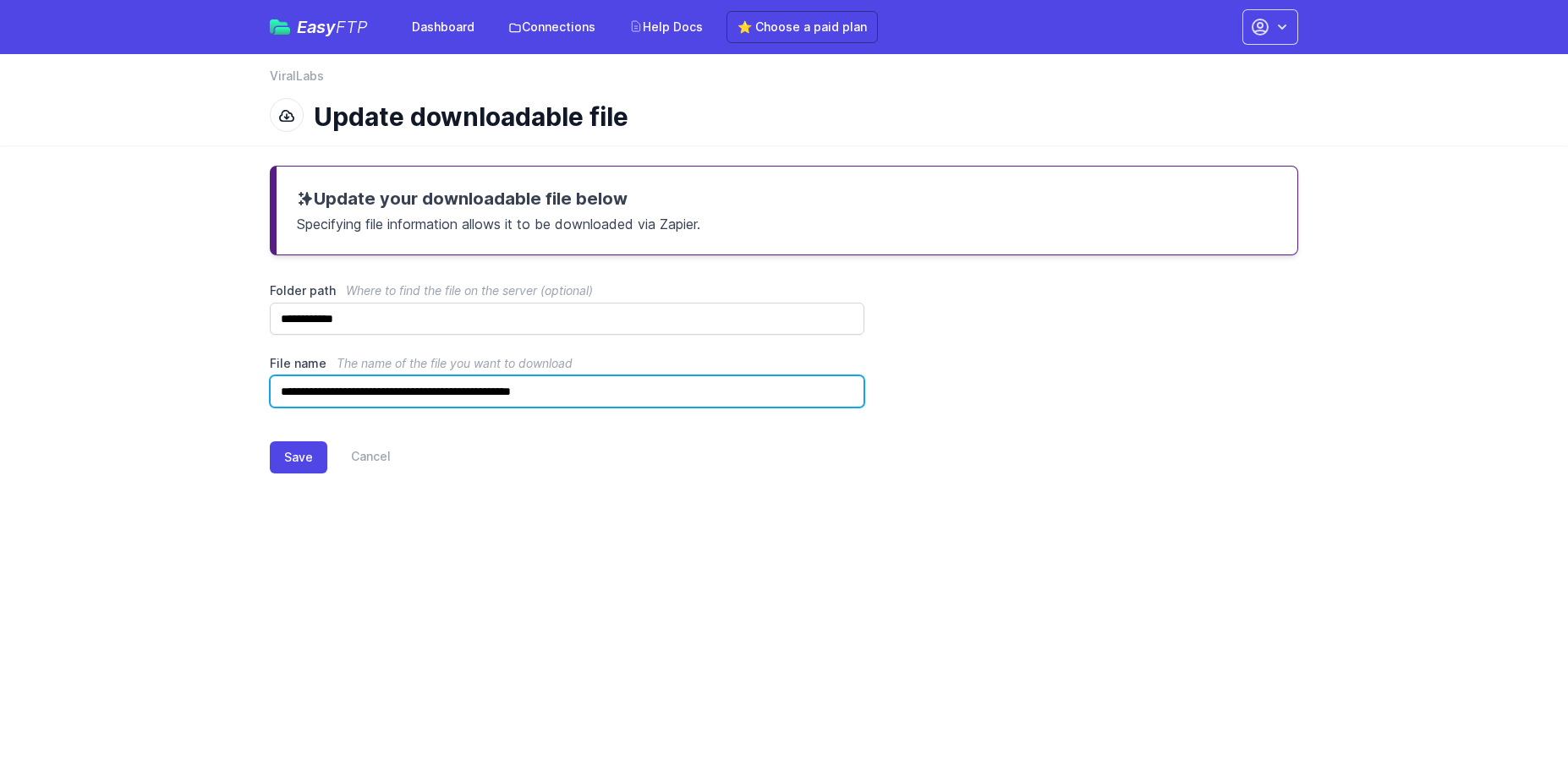 type on "**********" 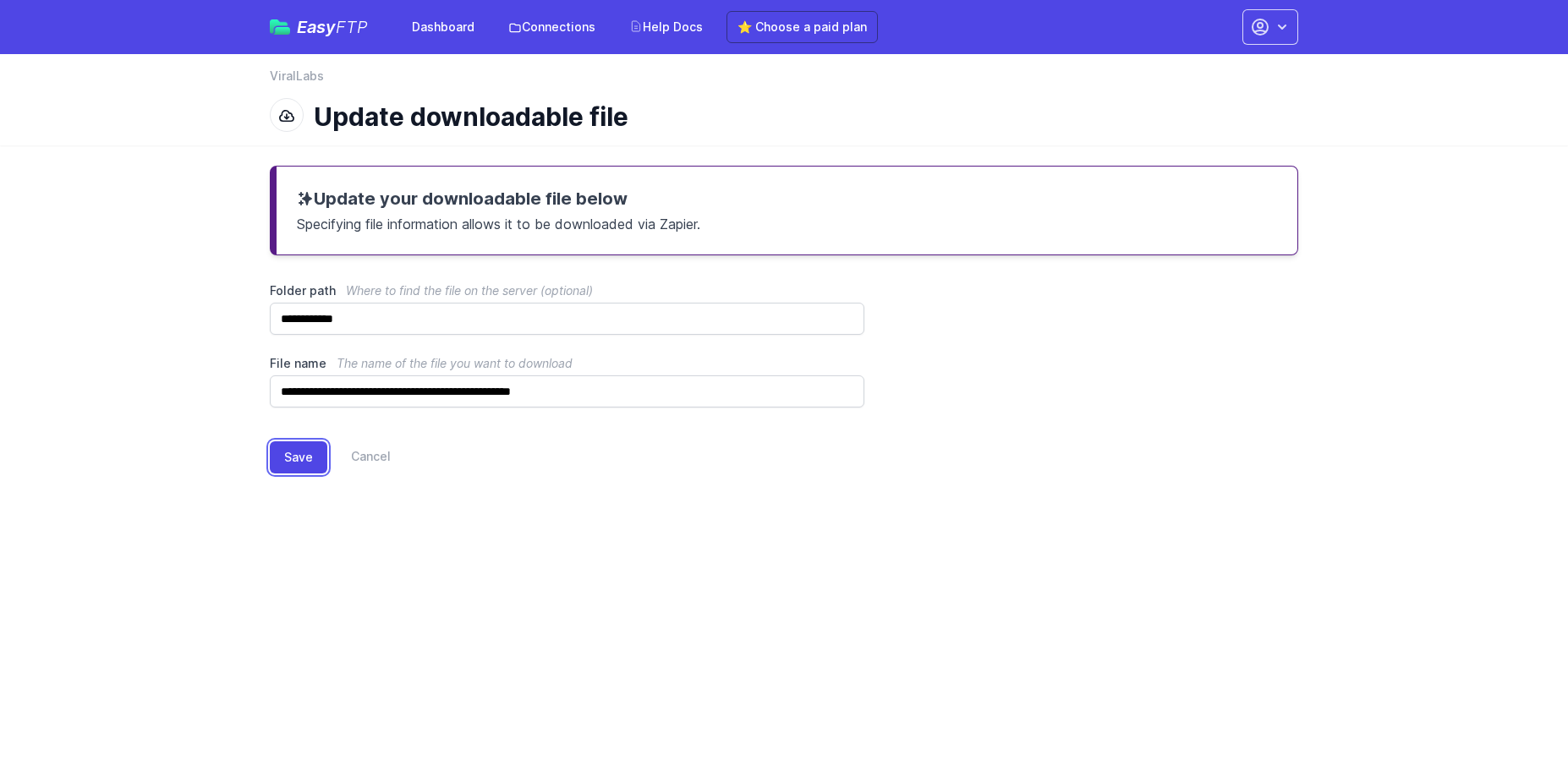 click on "Save" at bounding box center (299, 457) 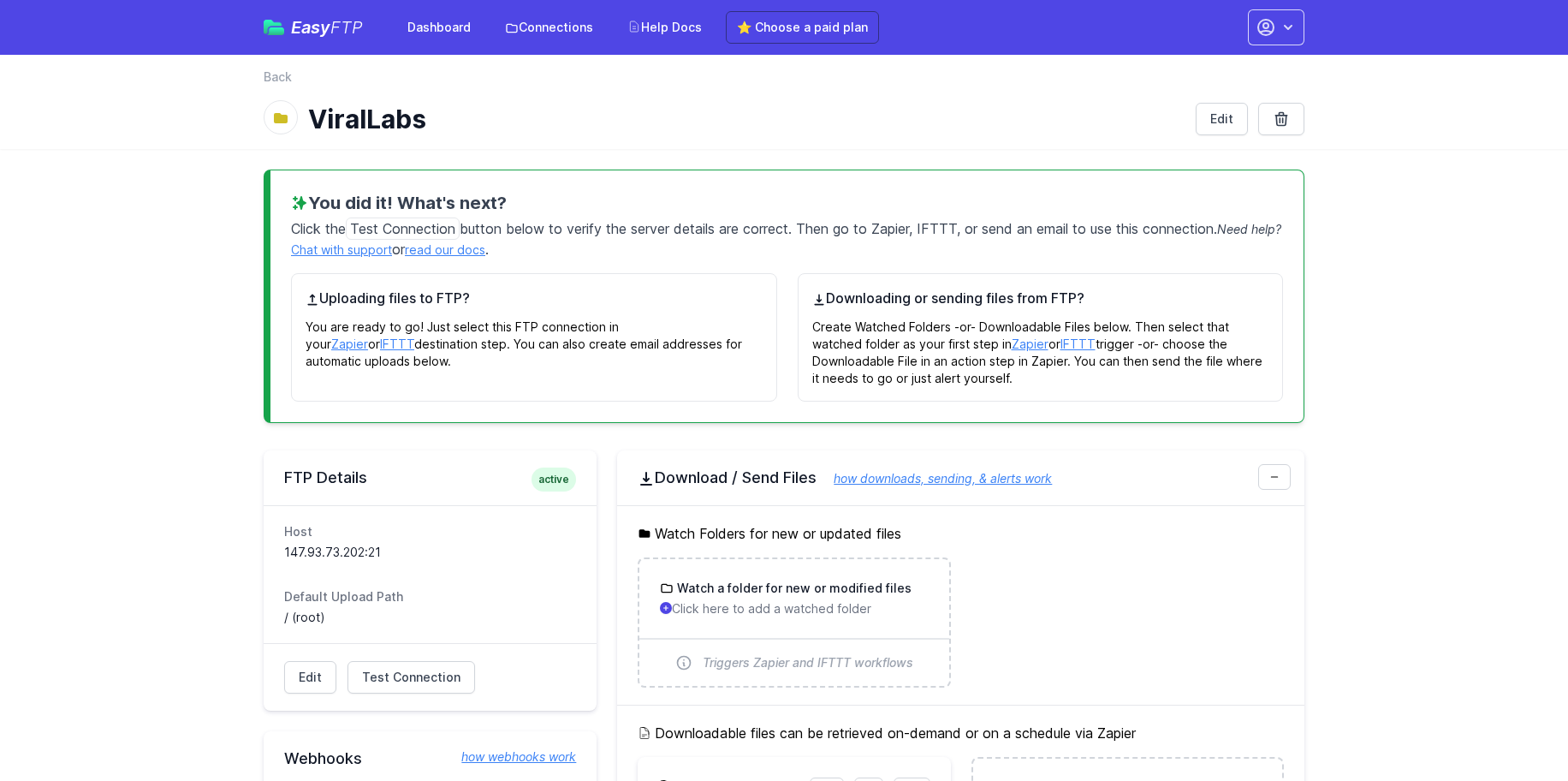 scroll, scrollTop: 257, scrollLeft: 0, axis: vertical 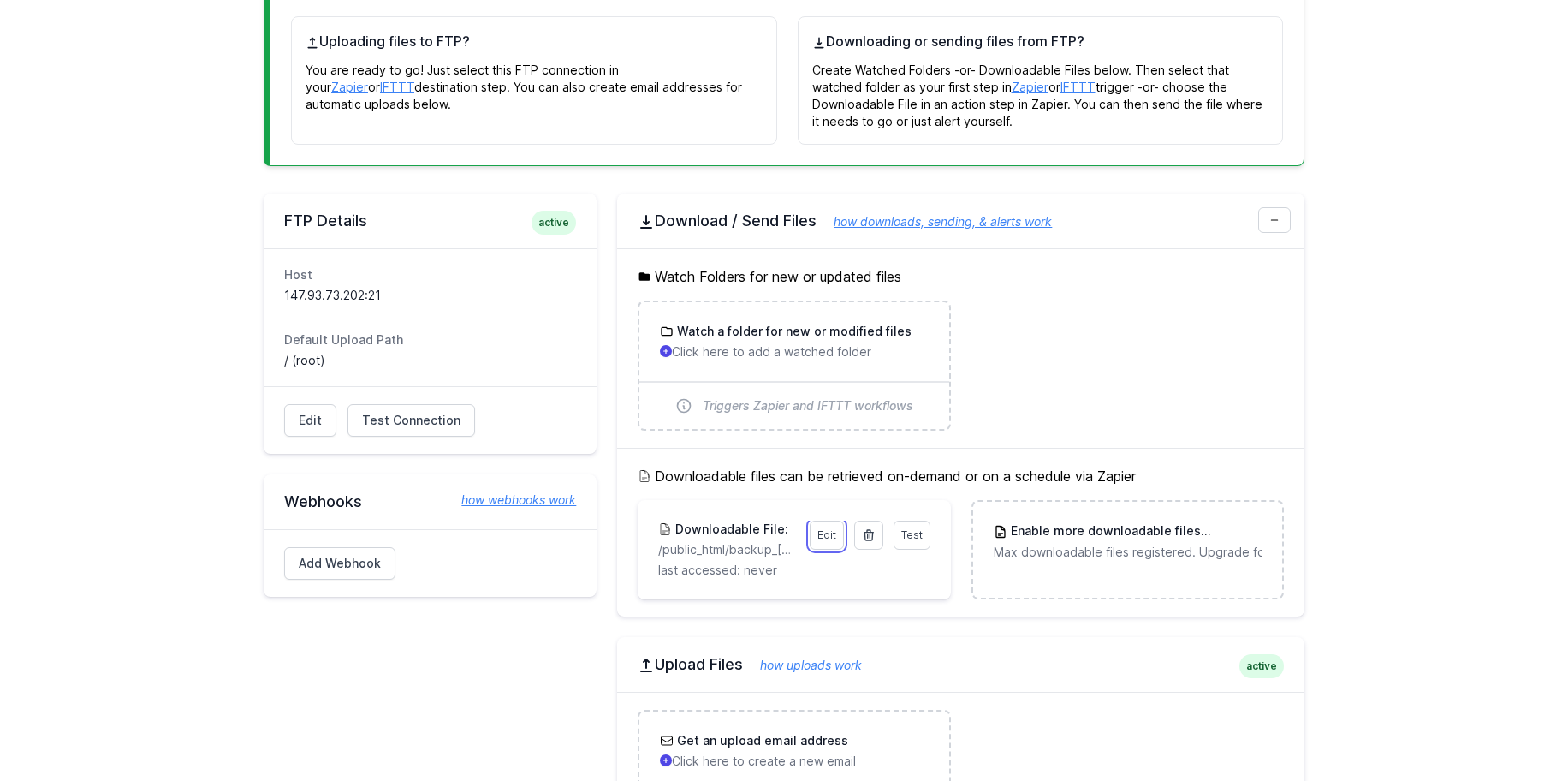 click on "Edit" at bounding box center [827, 535] 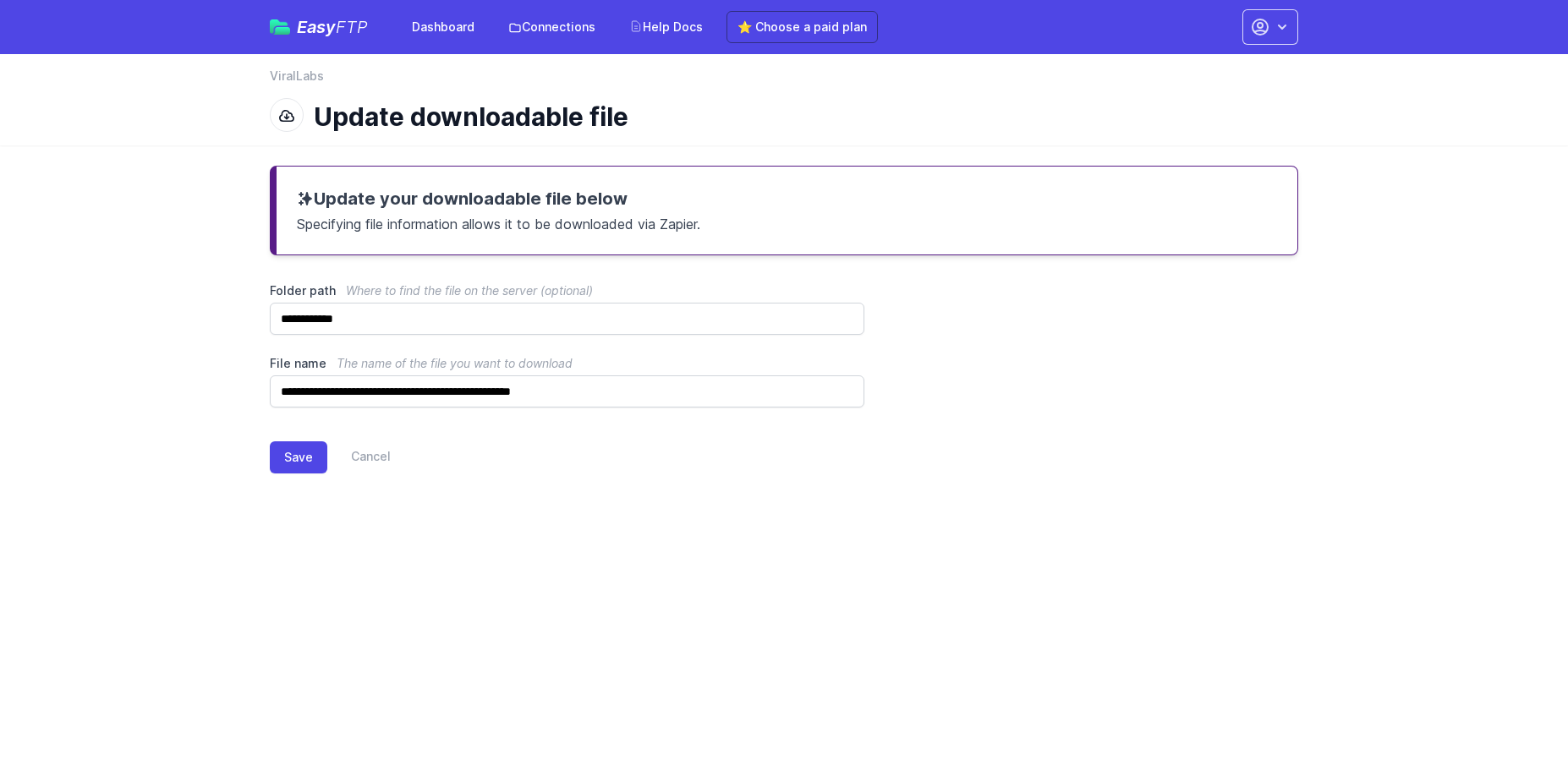 scroll, scrollTop: 0, scrollLeft: 0, axis: both 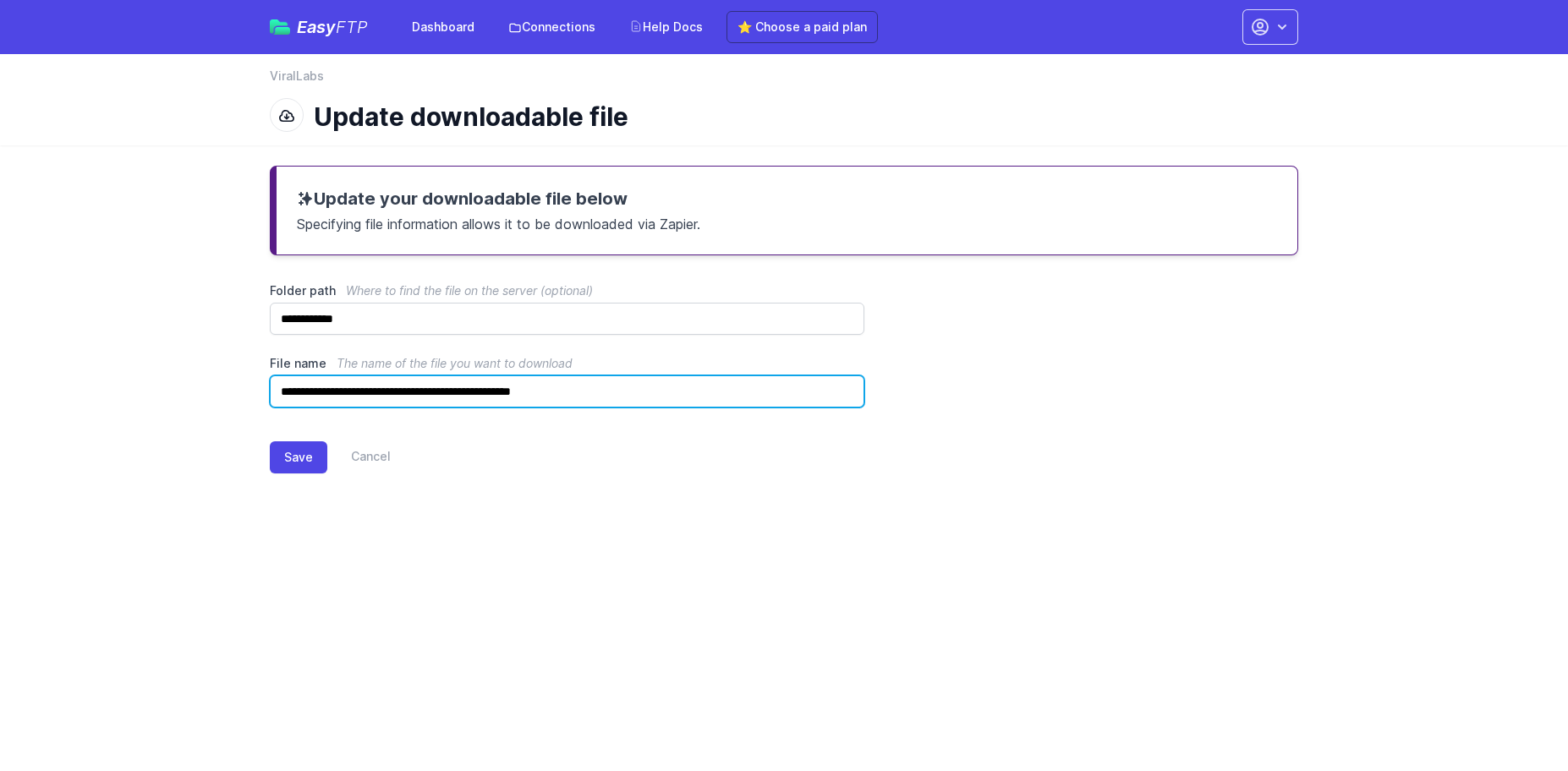 click on "**********" at bounding box center [567, 391] 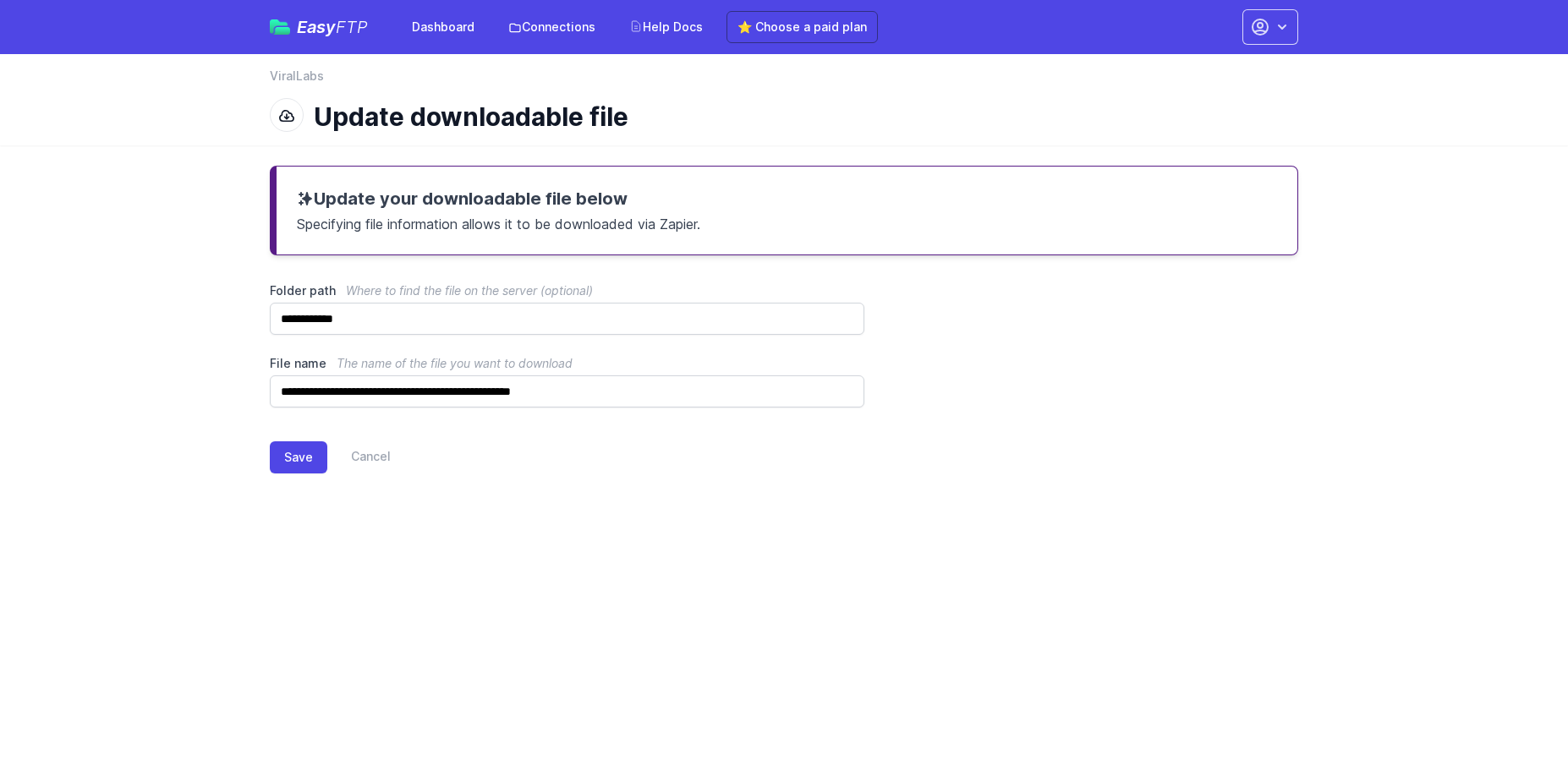click on "**********" at bounding box center [567, 309] 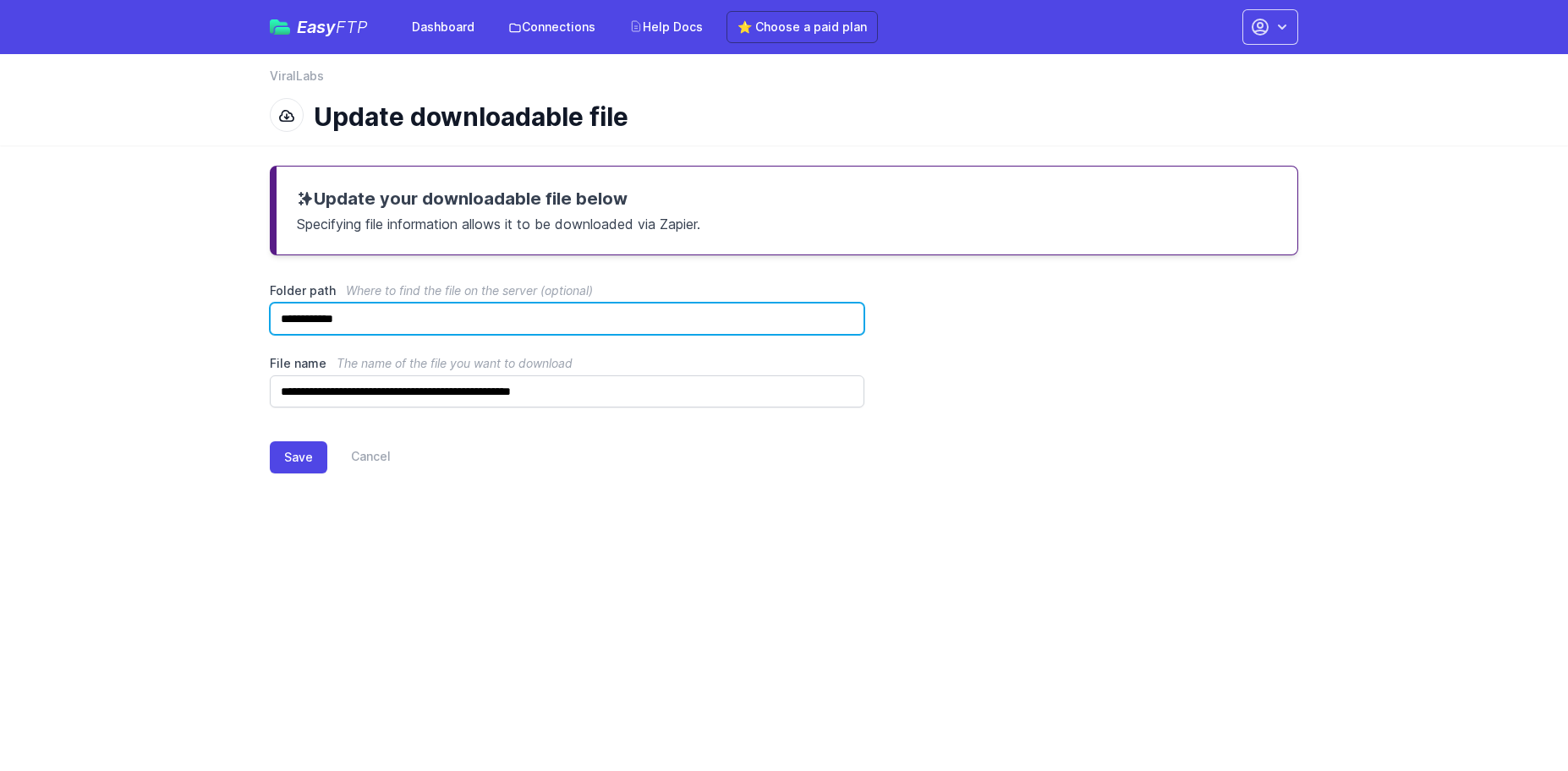 click on "**********" at bounding box center [567, 319] 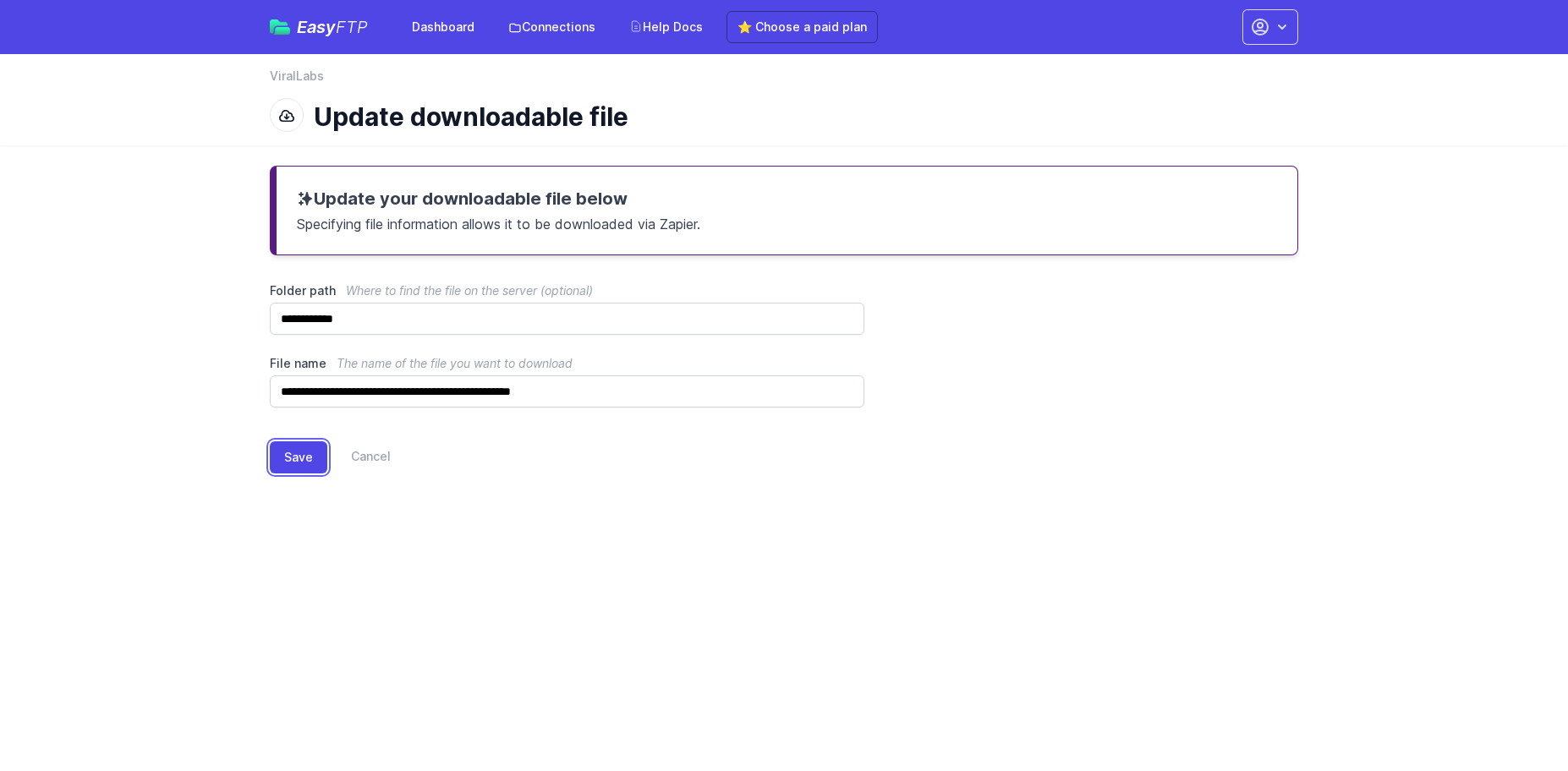 click on "Save" at bounding box center (299, 457) 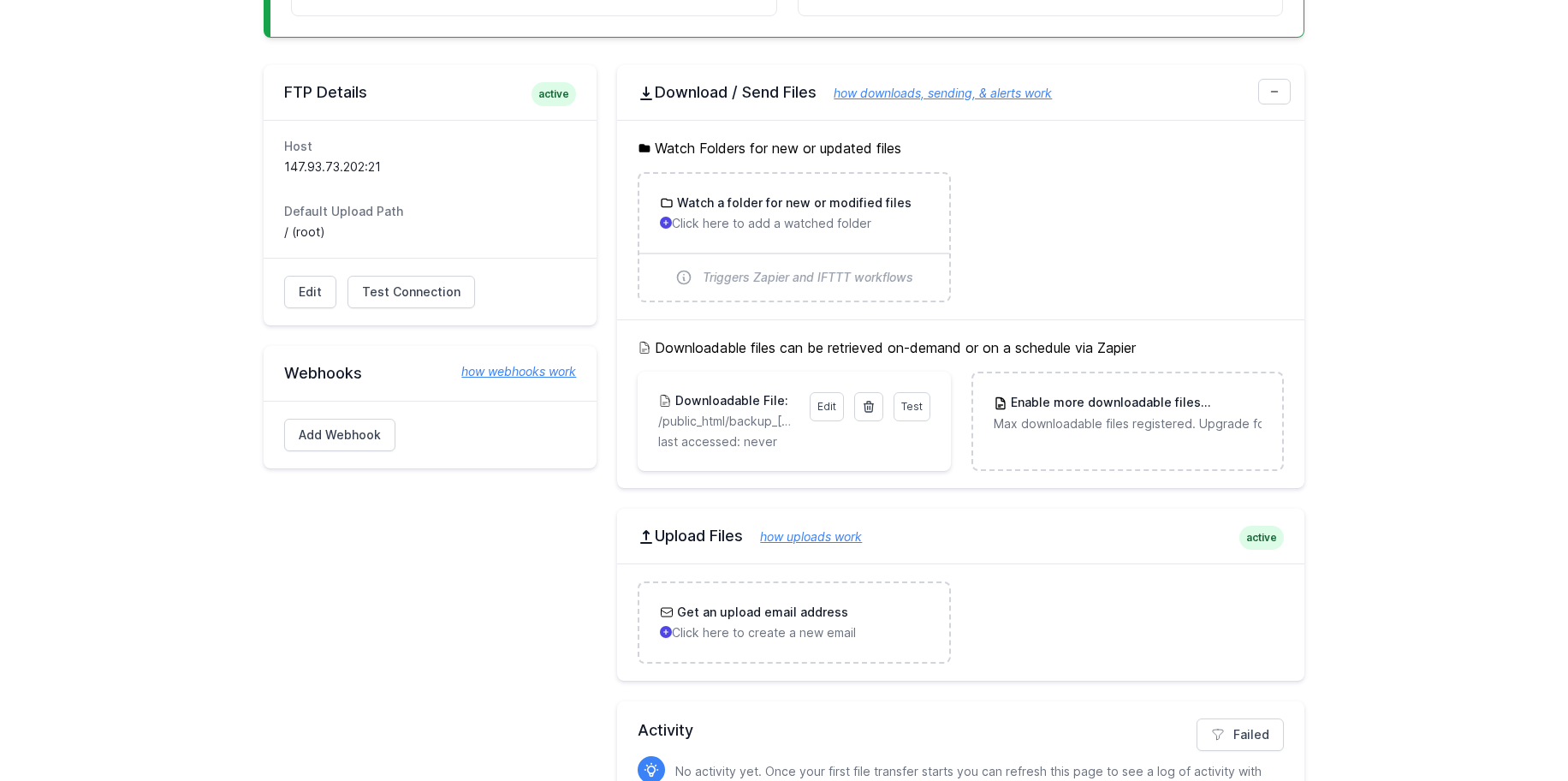 scroll, scrollTop: 486, scrollLeft: 0, axis: vertical 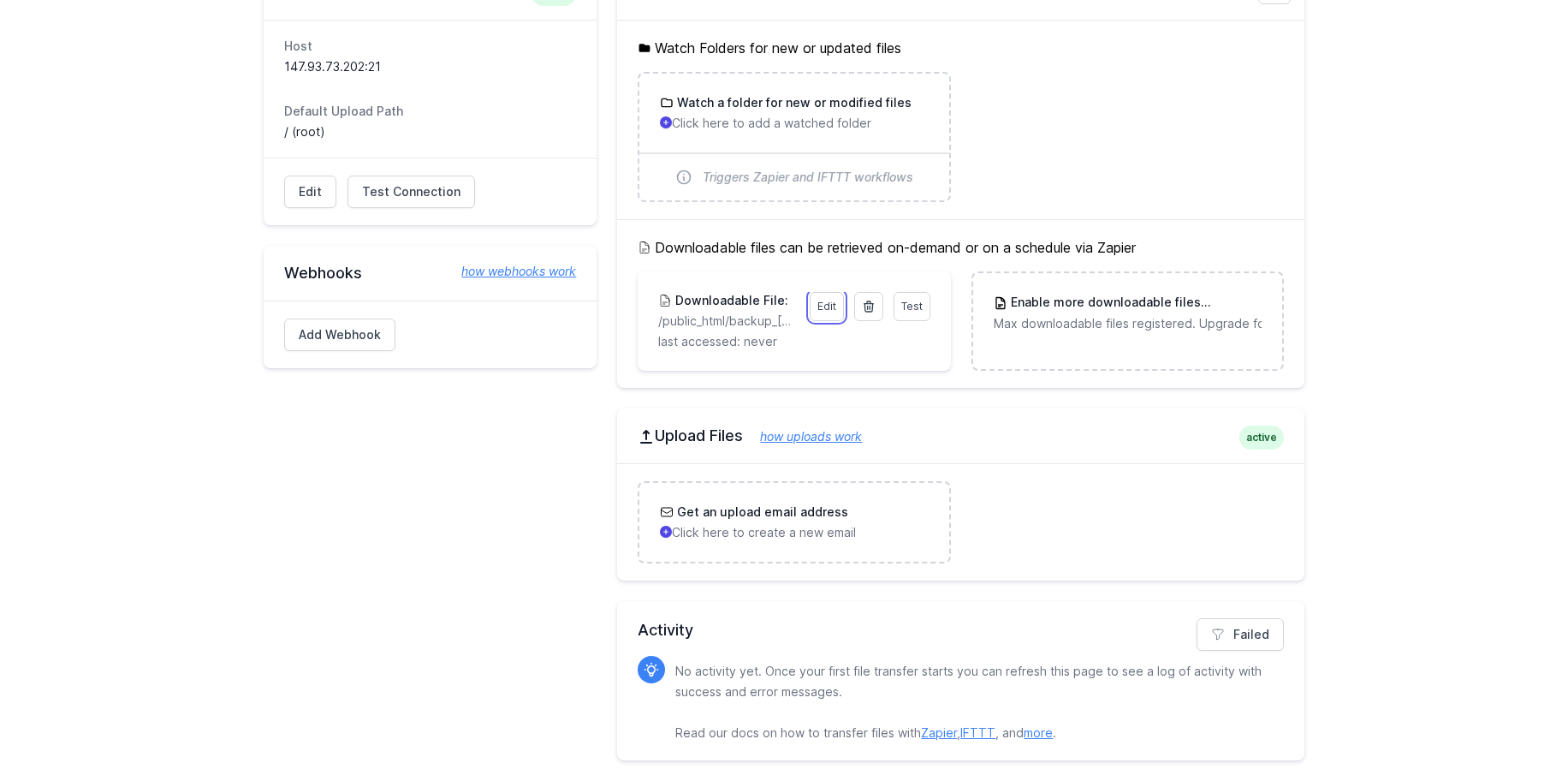click on "Edit" at bounding box center [827, 307] 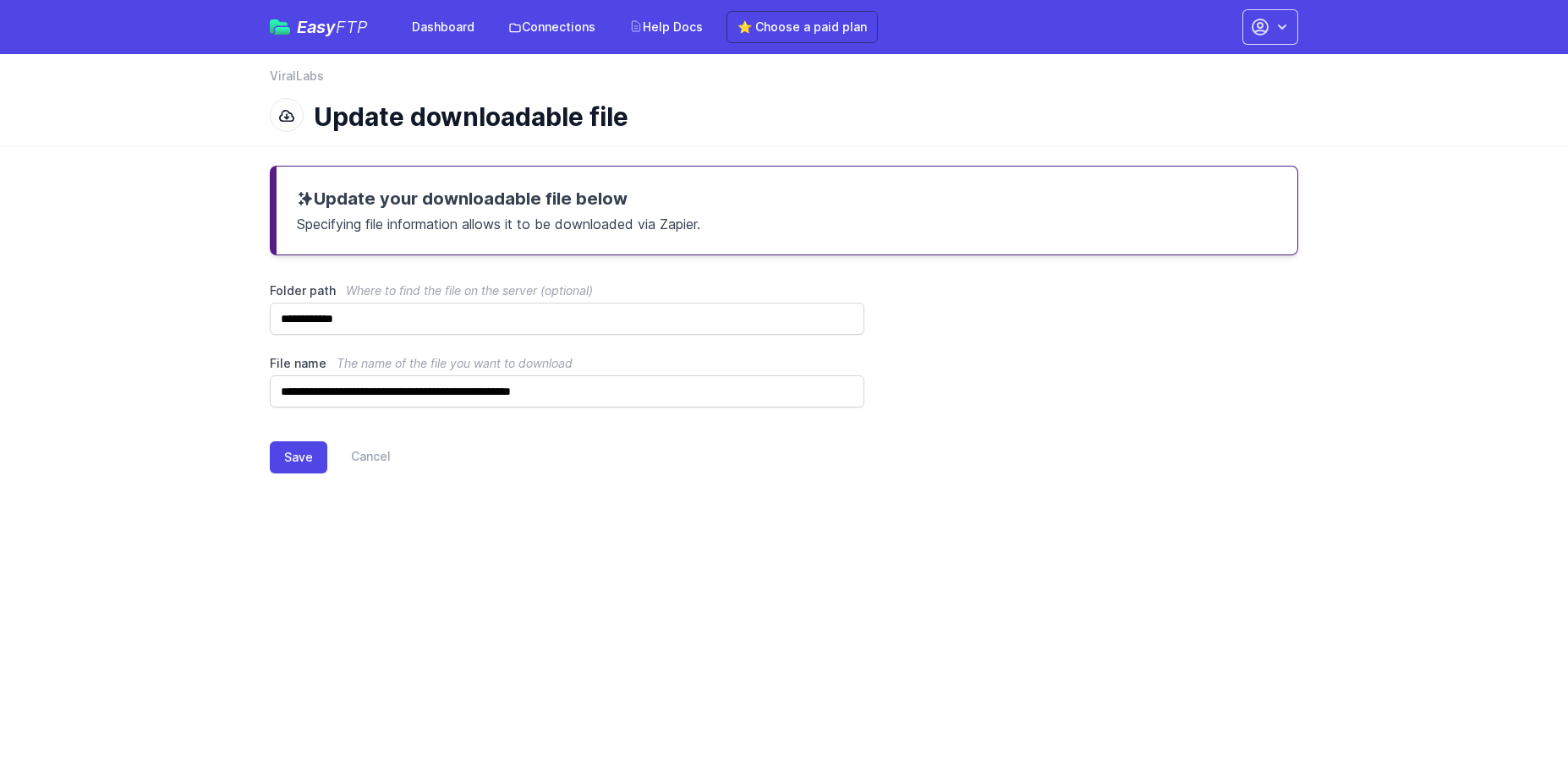 scroll, scrollTop: 0, scrollLeft: 0, axis: both 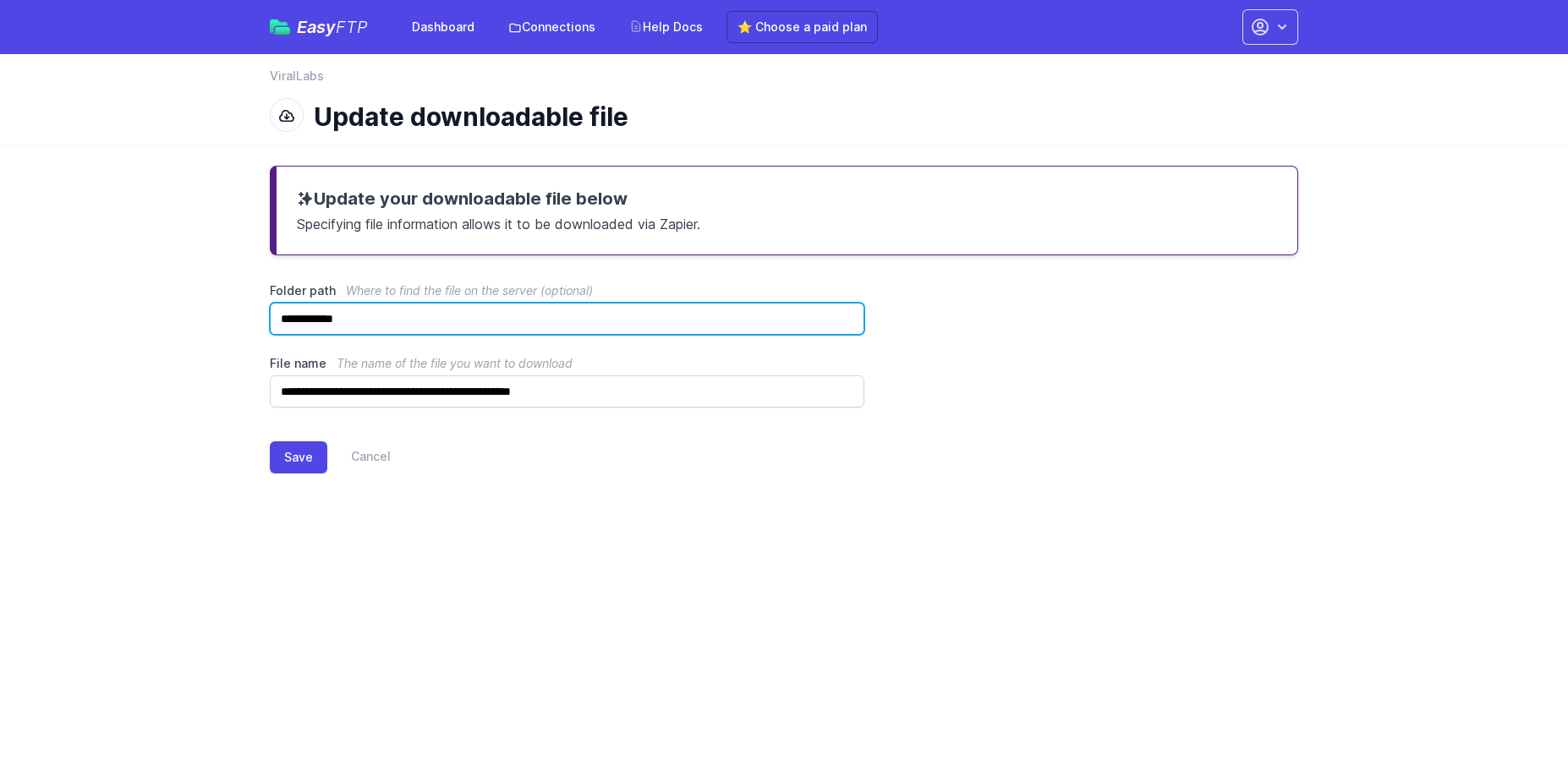 click on "**********" at bounding box center (567, 319) 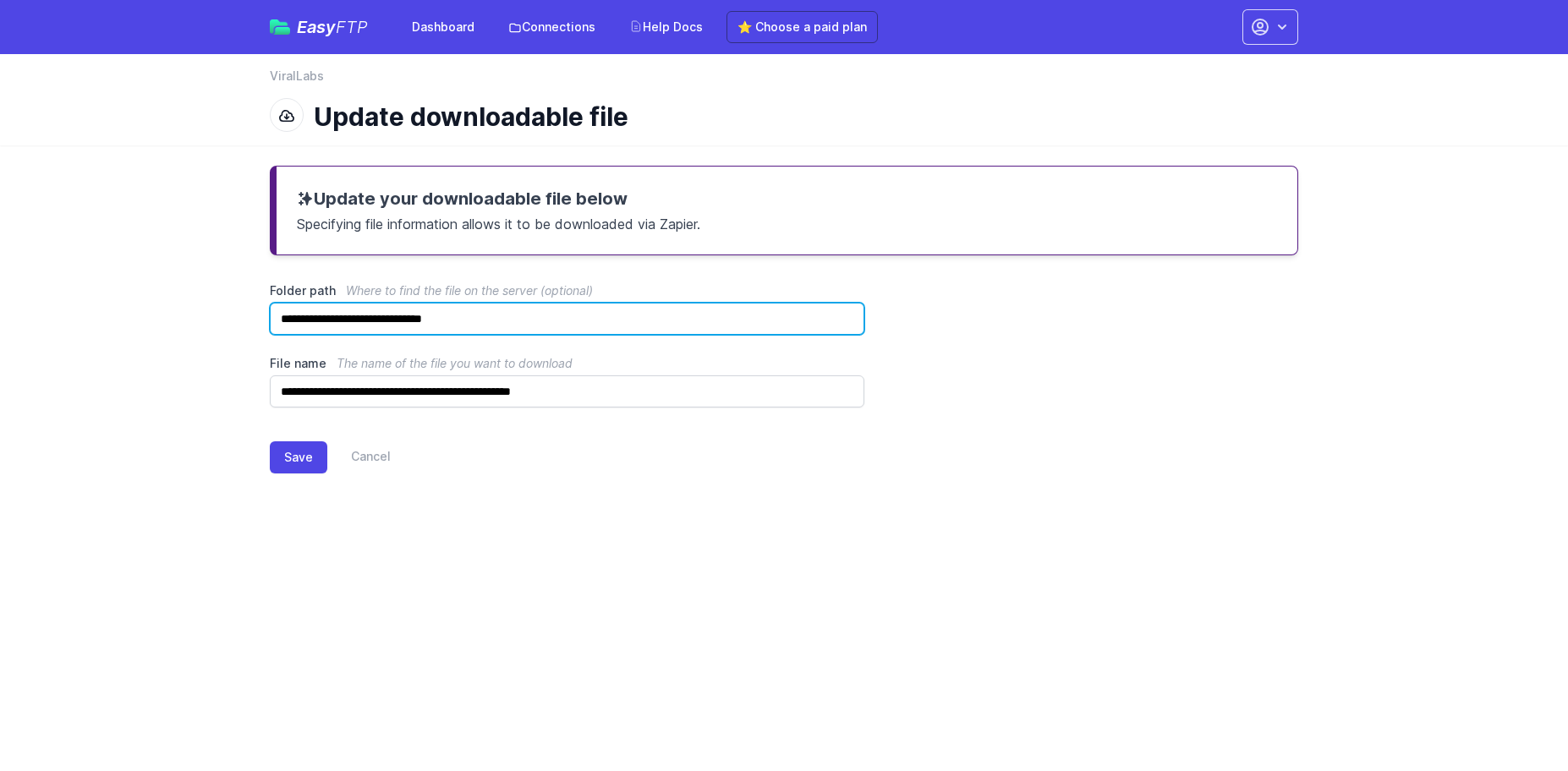 type on "**********" 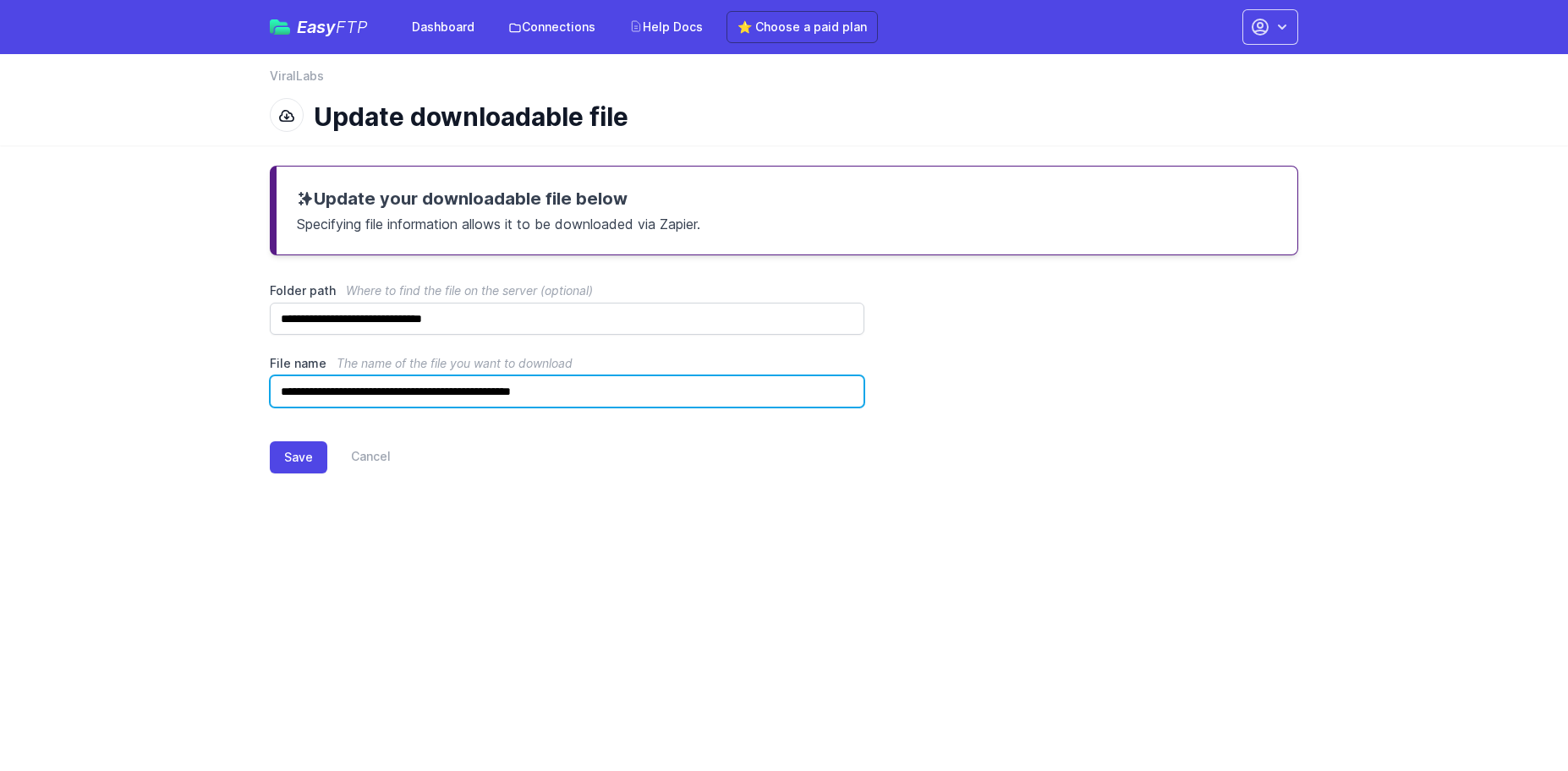 click on "**********" at bounding box center [567, 391] 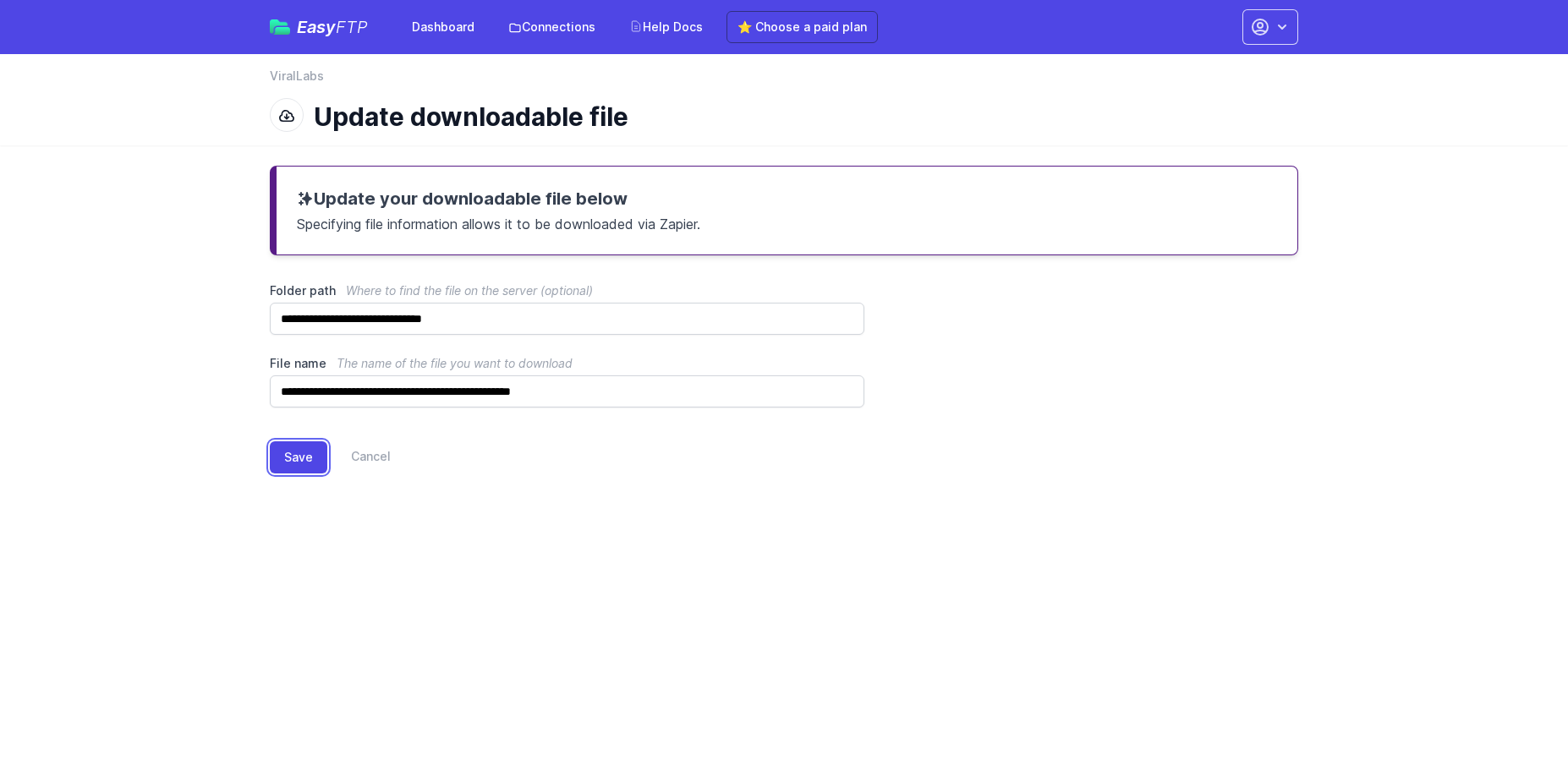 click on "Save" at bounding box center (299, 457) 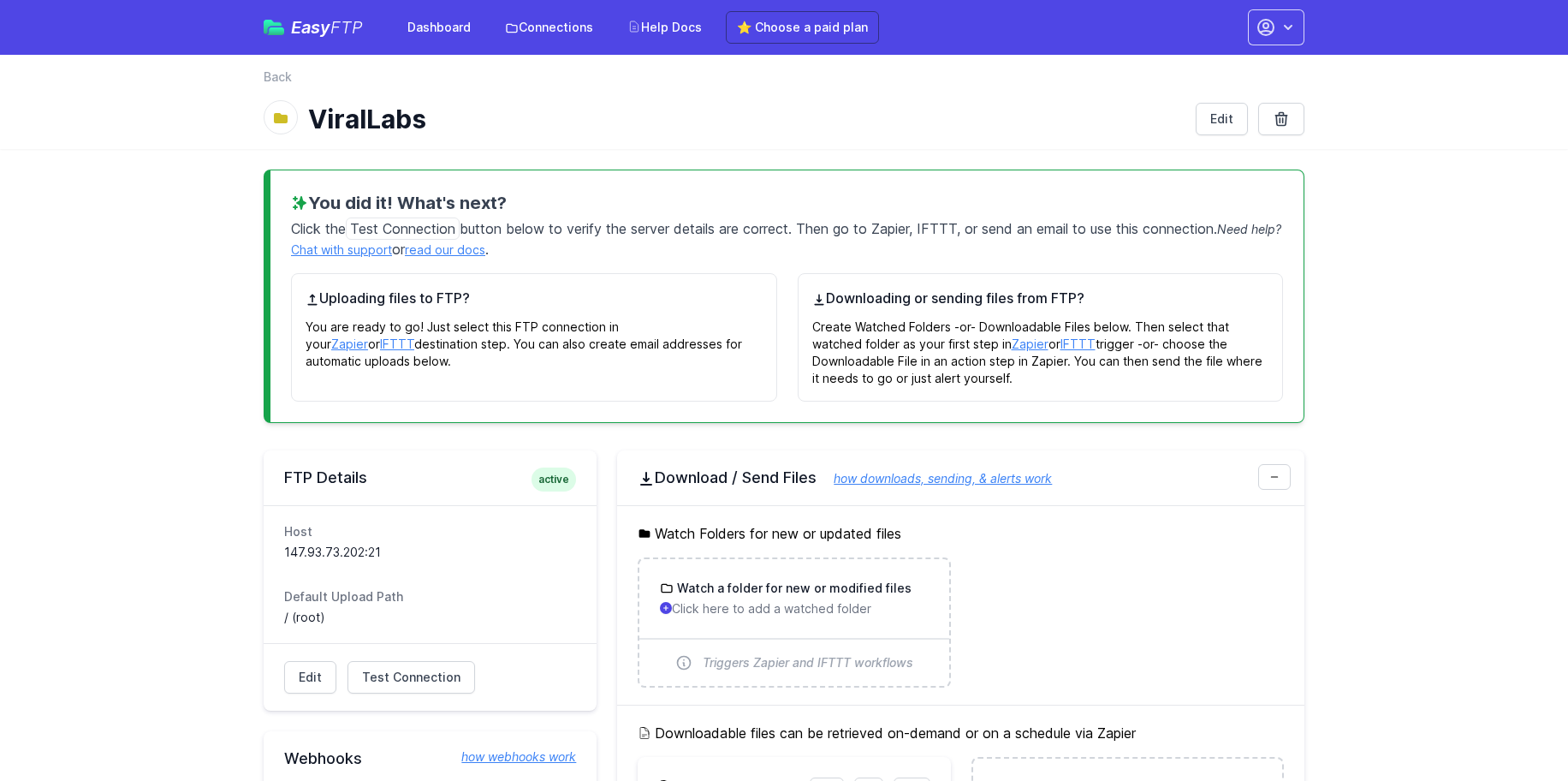 scroll, scrollTop: 486, scrollLeft: 0, axis: vertical 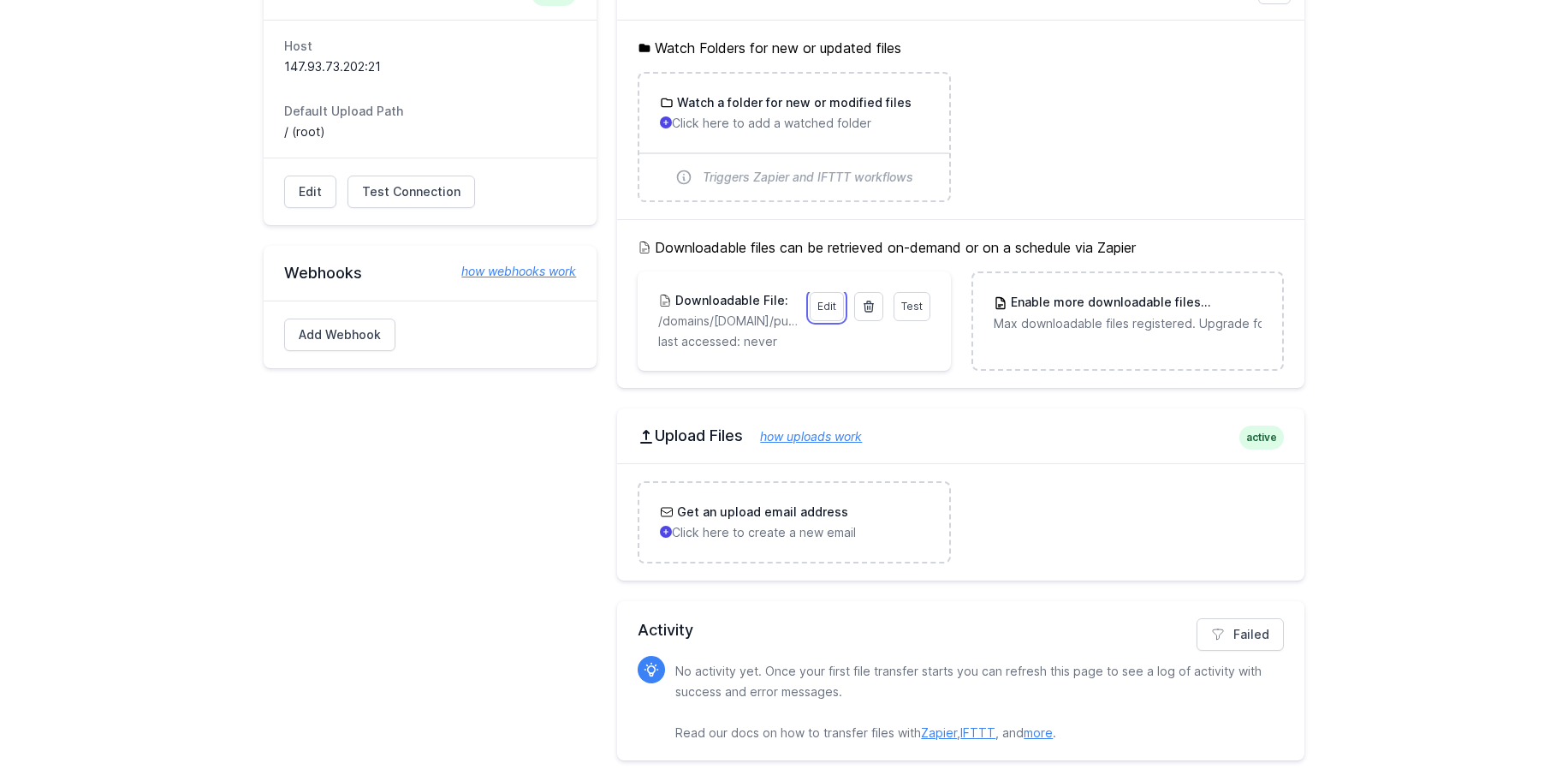 click on "Edit" at bounding box center (827, 307) 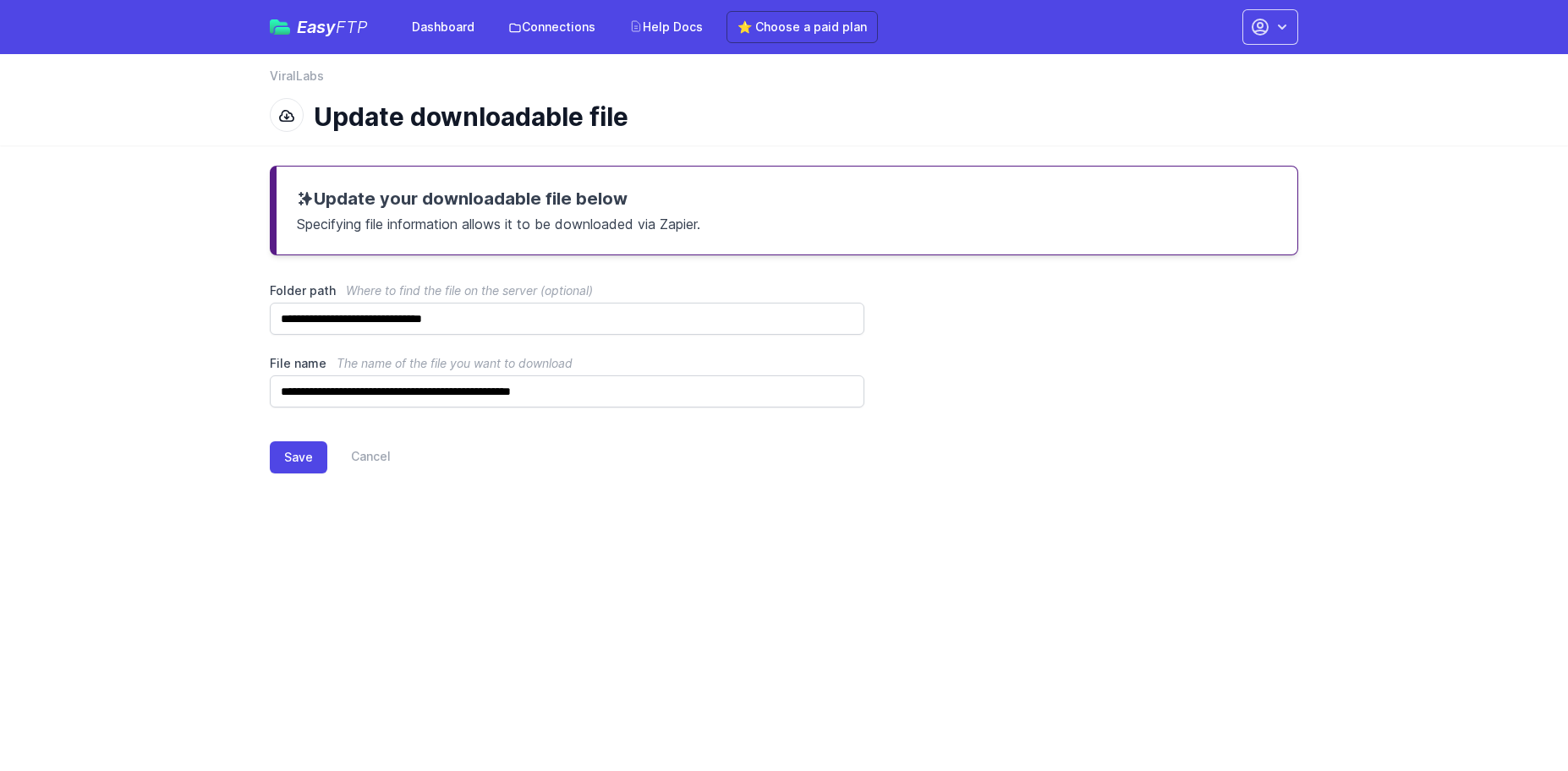 scroll, scrollTop: 0, scrollLeft: 0, axis: both 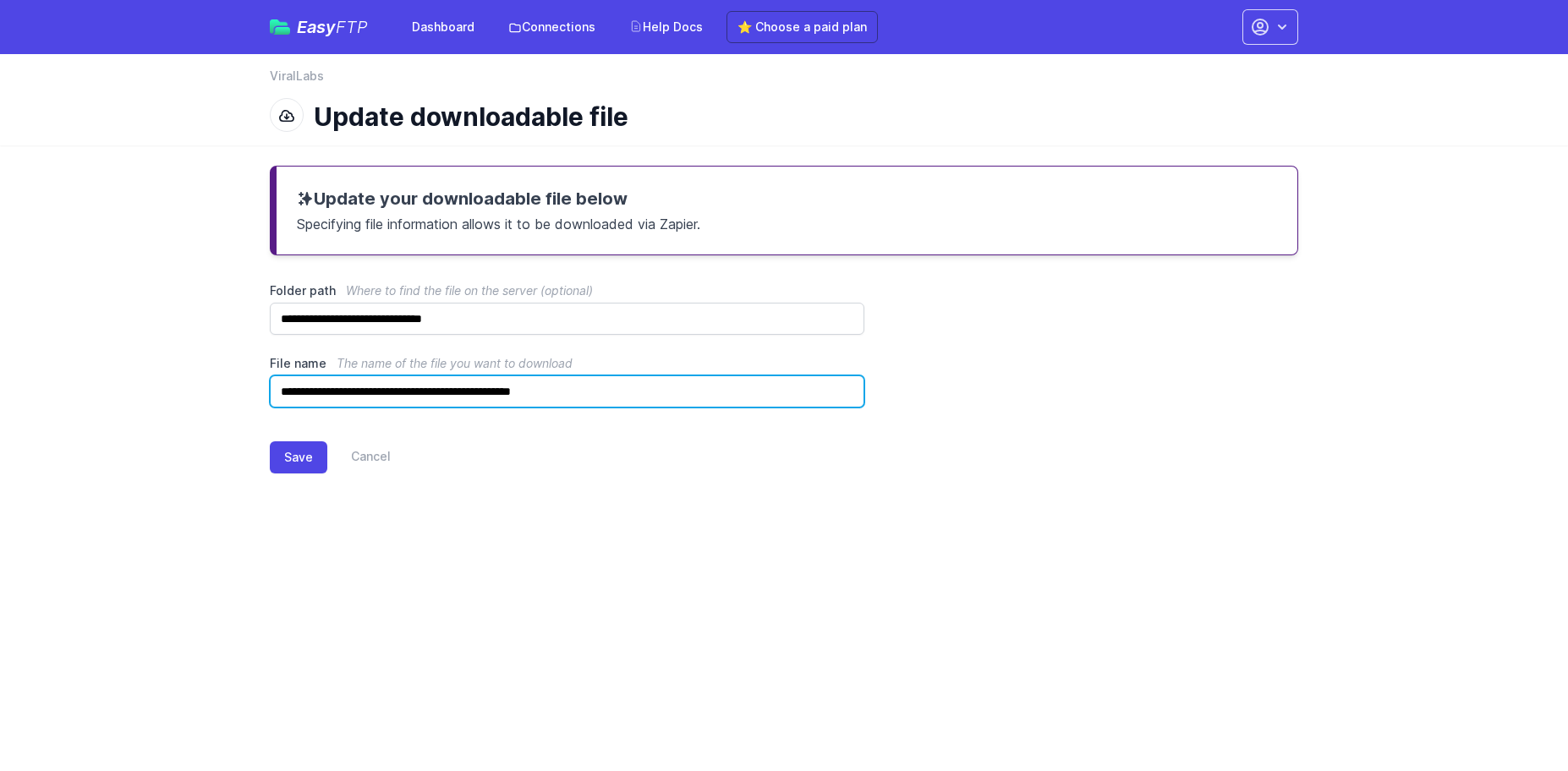 click on "**********" at bounding box center [567, 391] 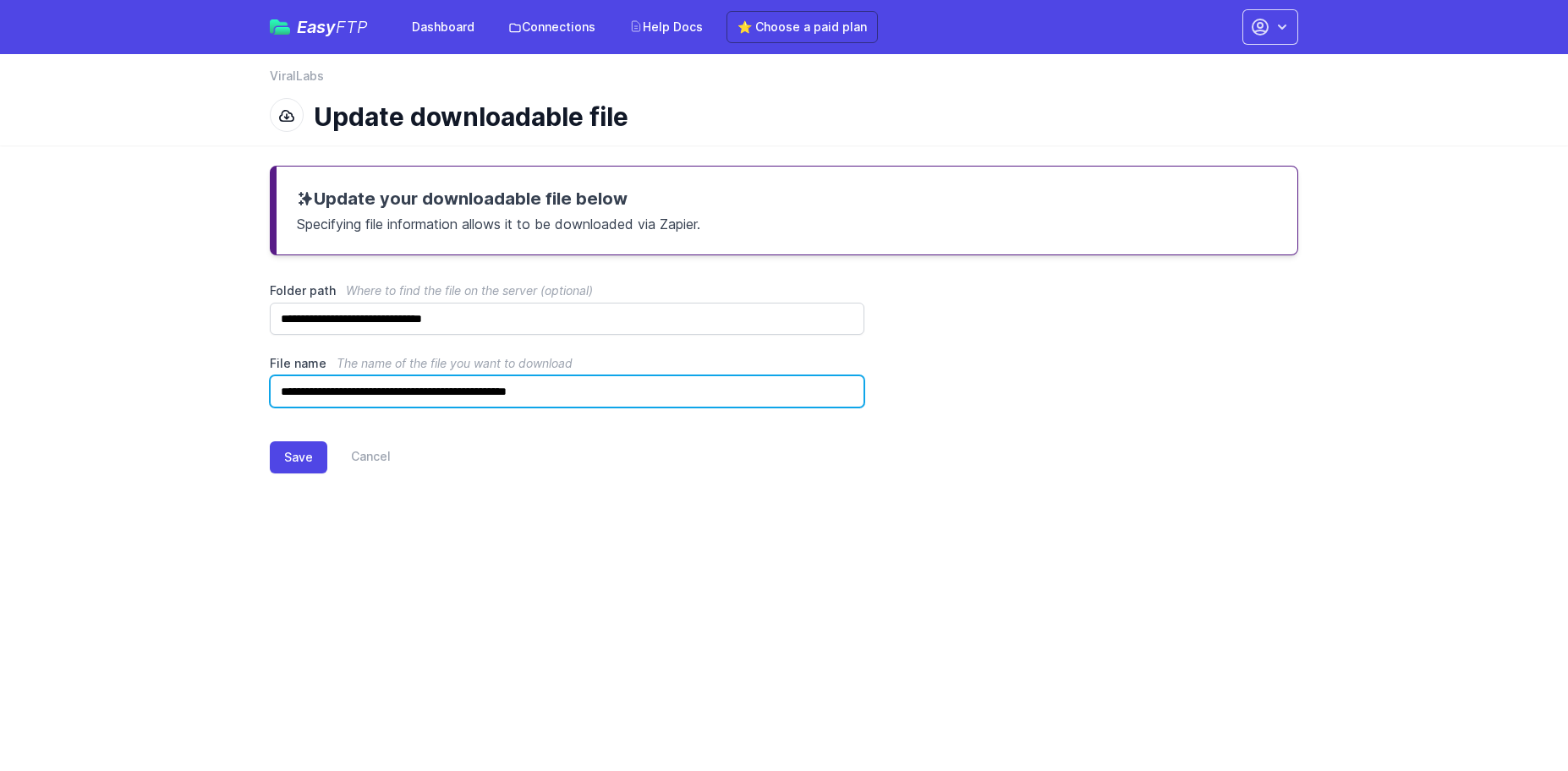 type on "**********" 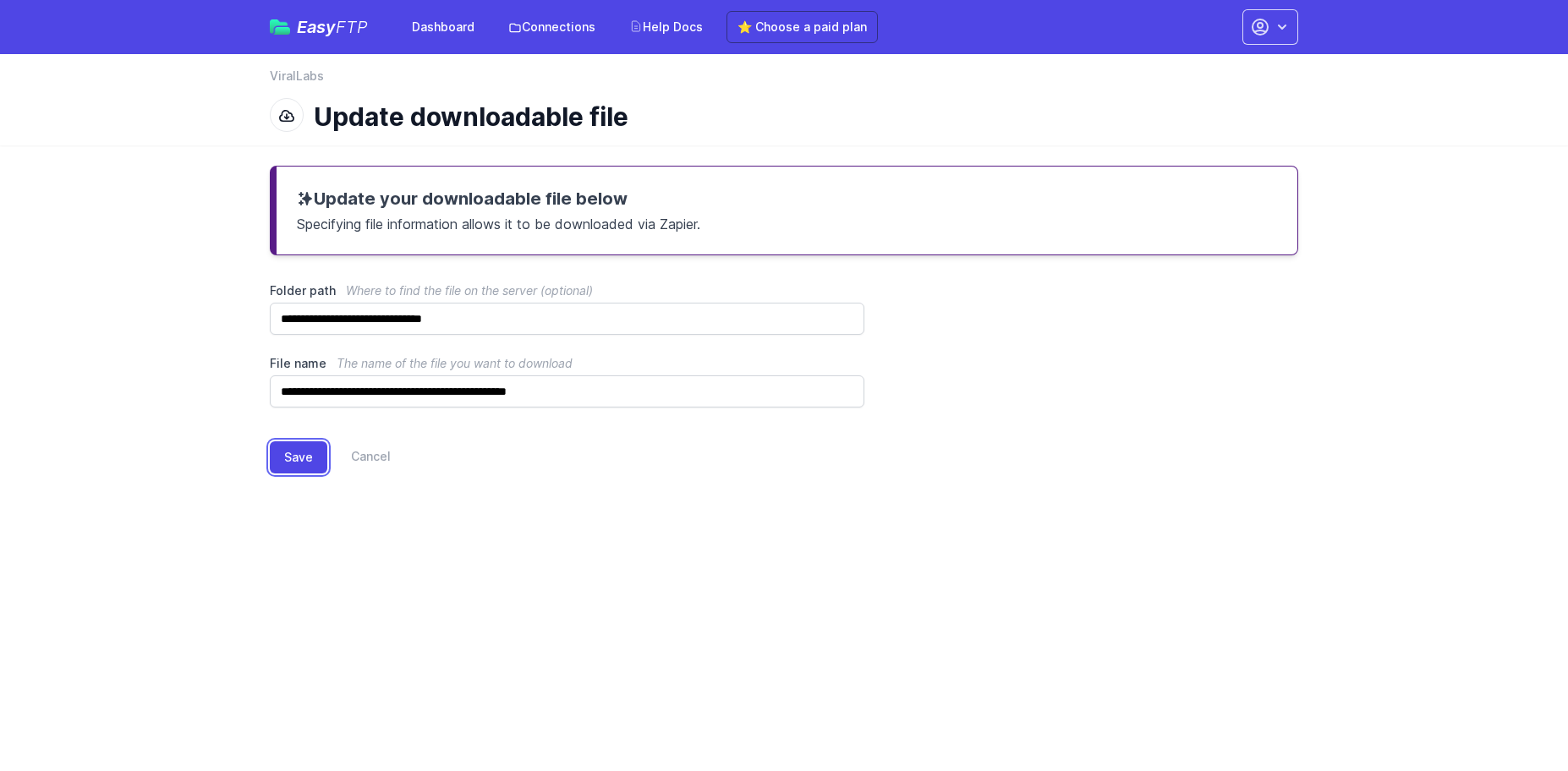 click on "Save" at bounding box center [299, 457] 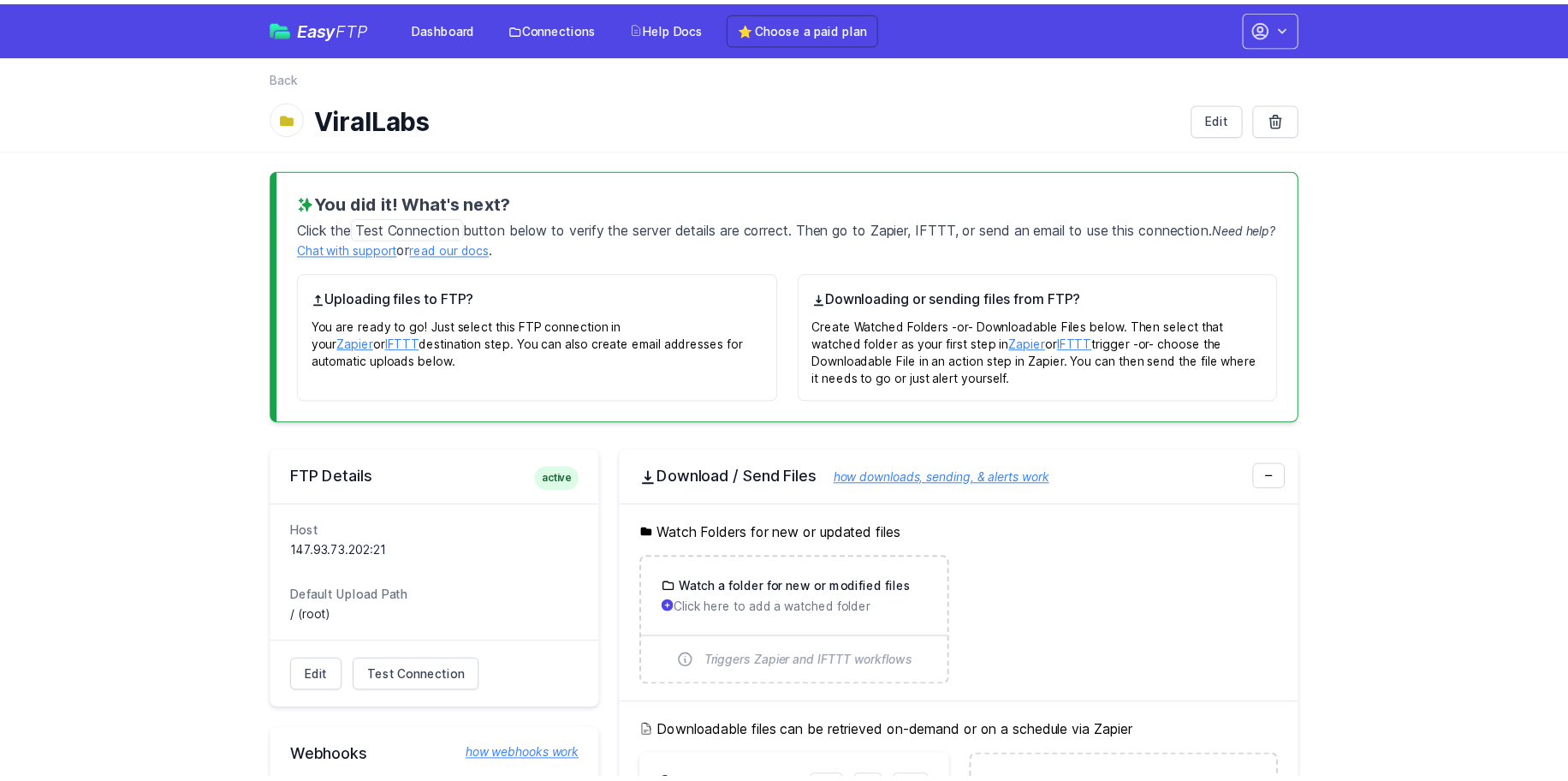 scroll, scrollTop: 0, scrollLeft: 0, axis: both 